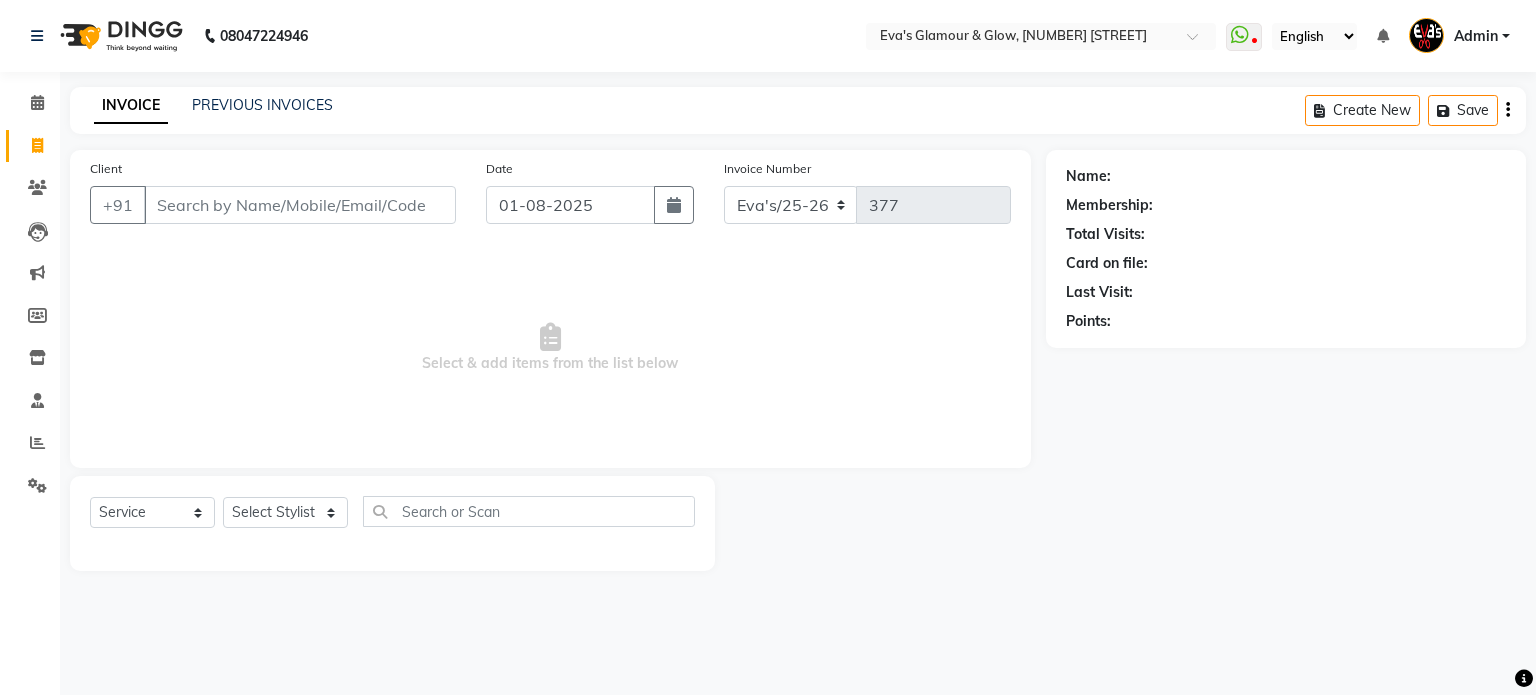 select on "service" 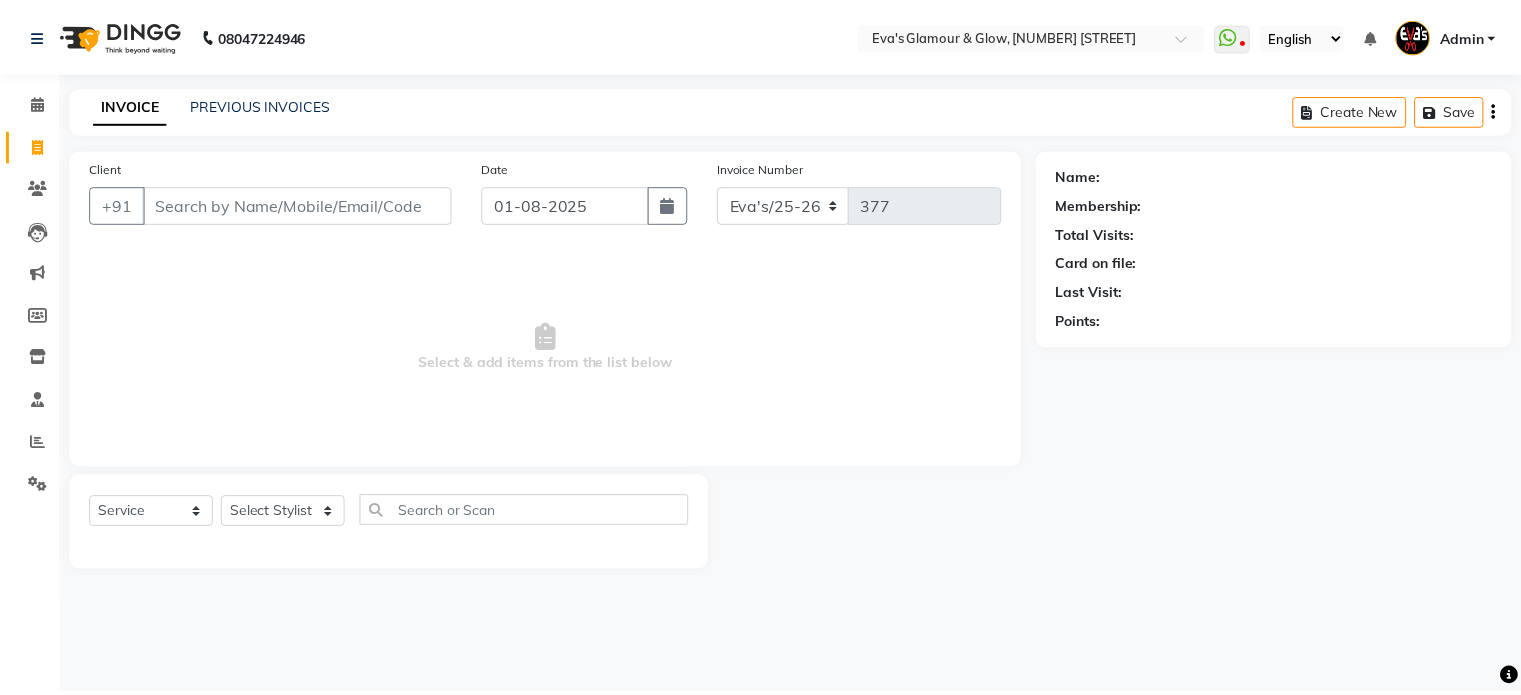 scroll, scrollTop: 0, scrollLeft: 0, axis: both 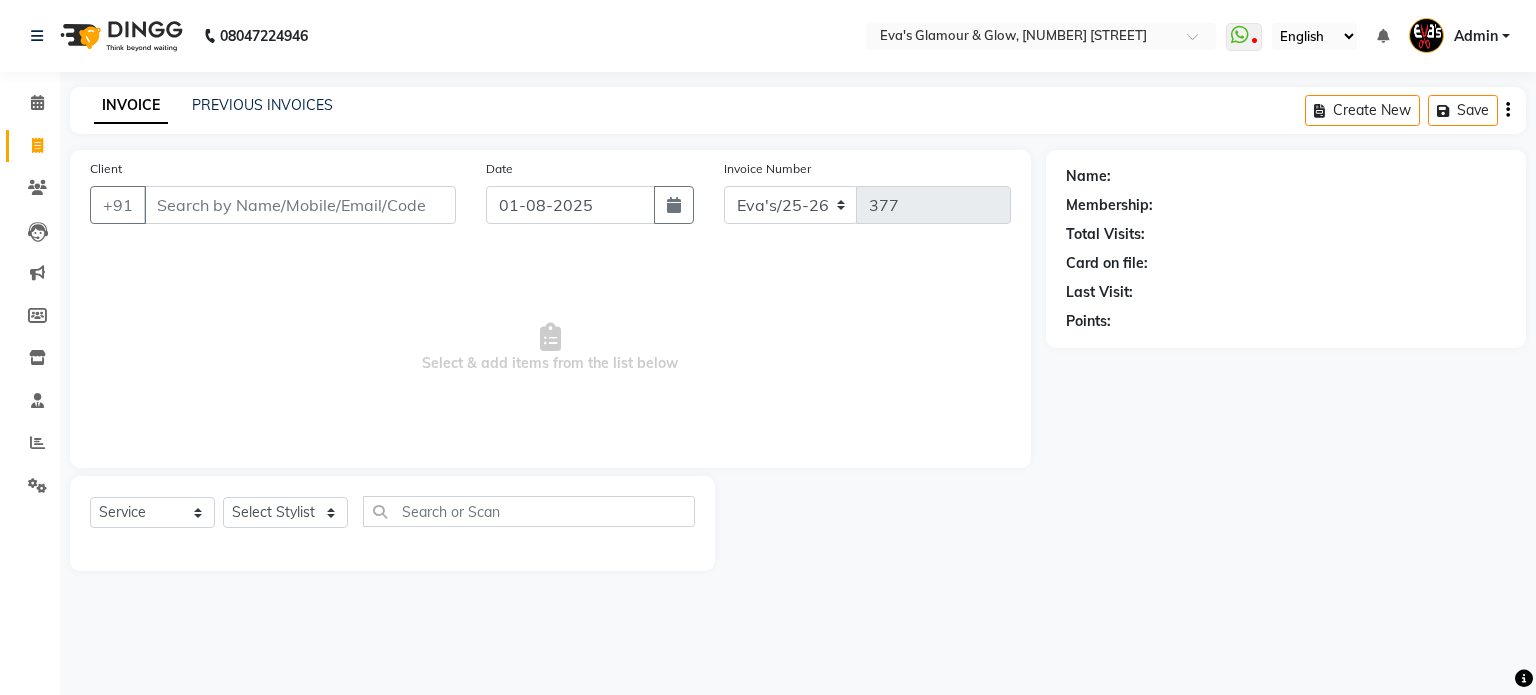 click on "Client" at bounding box center [300, 205] 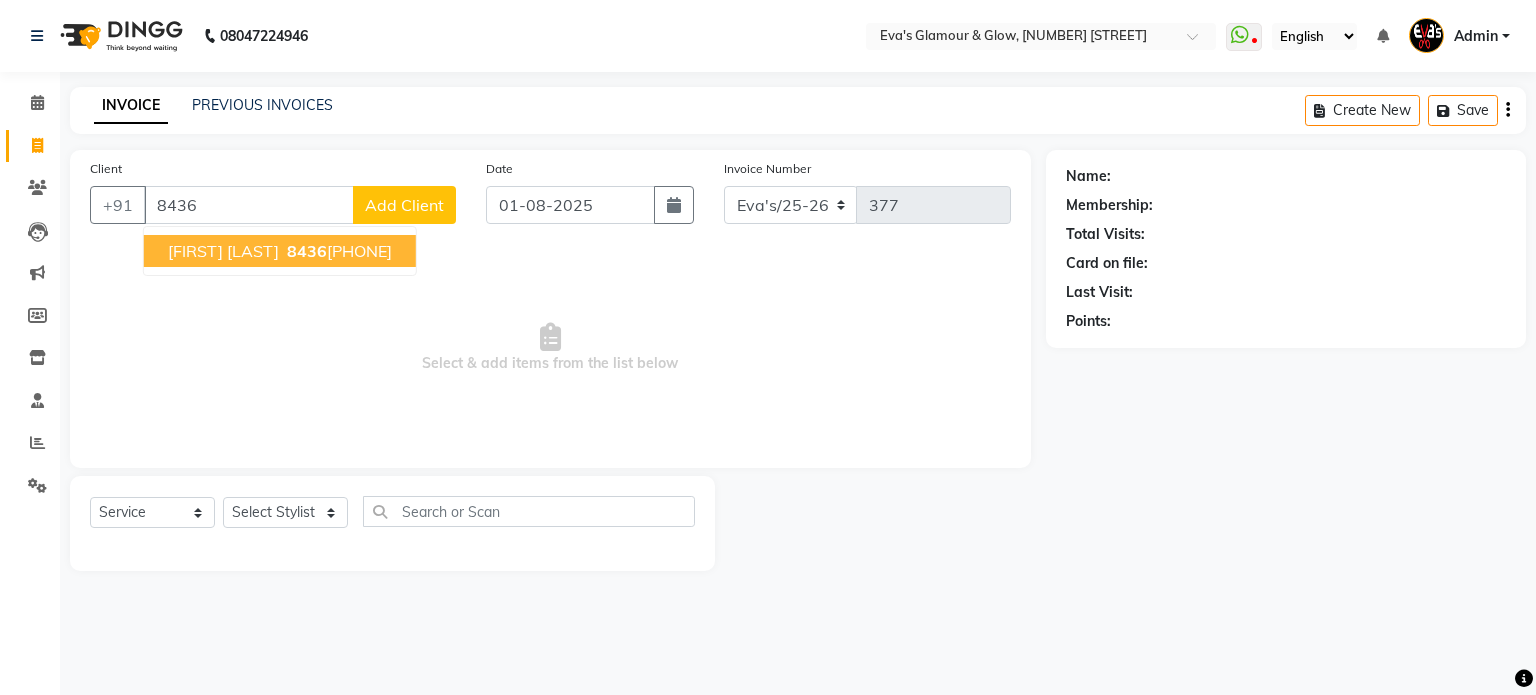 click on "[FIRST] [LAST] [PHONE]" at bounding box center [280, 251] 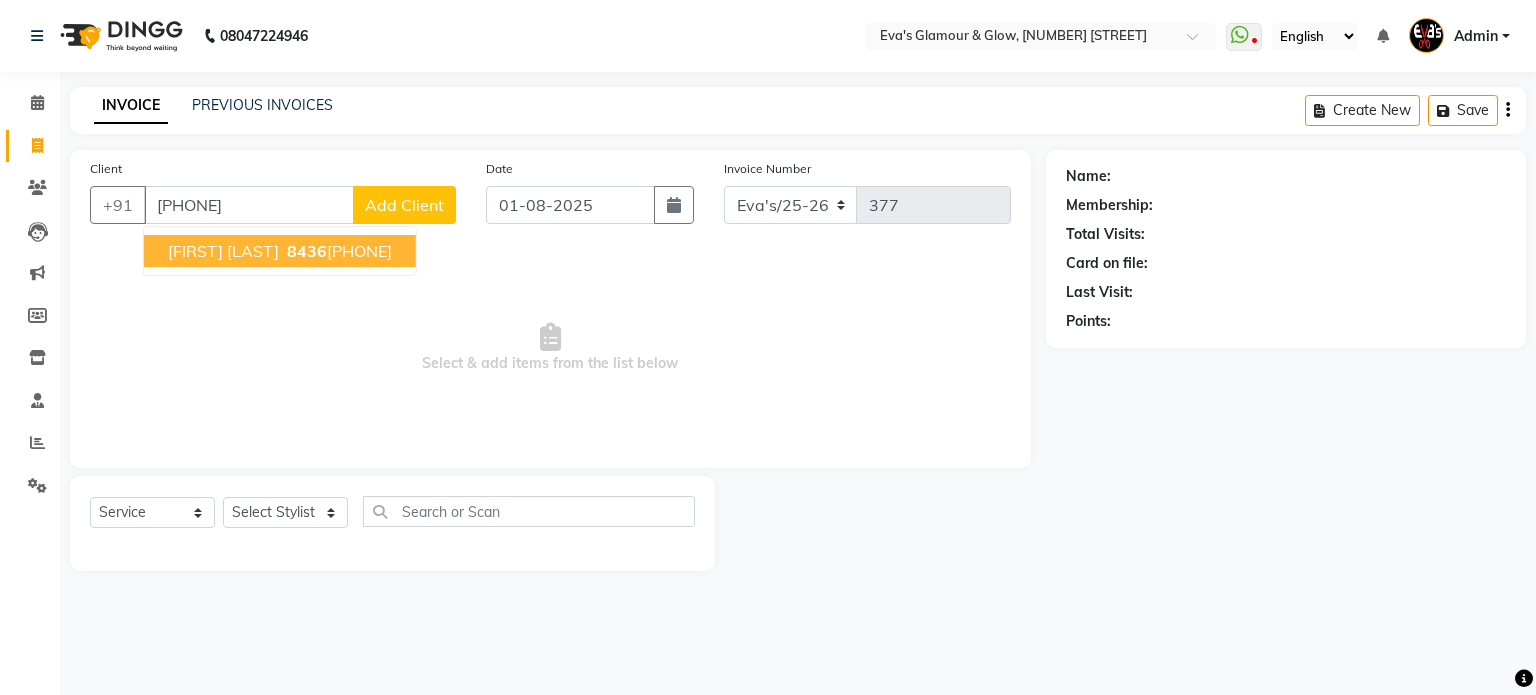 type on "[PHONE]" 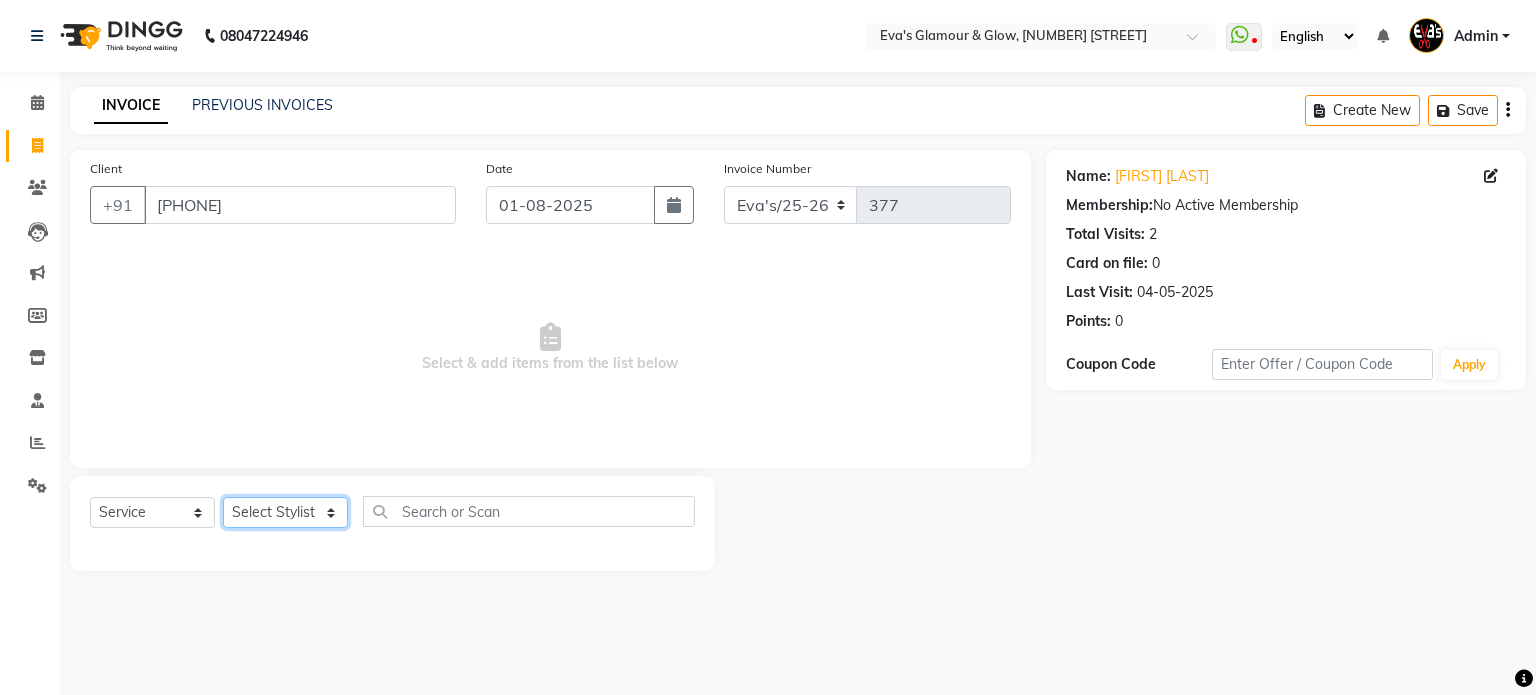 click on "Select Stylist [FIRST] [LAST] [FIRST] [LAST] [FIRST] [LAST] [FIRST] [LAST] [FIRST]" 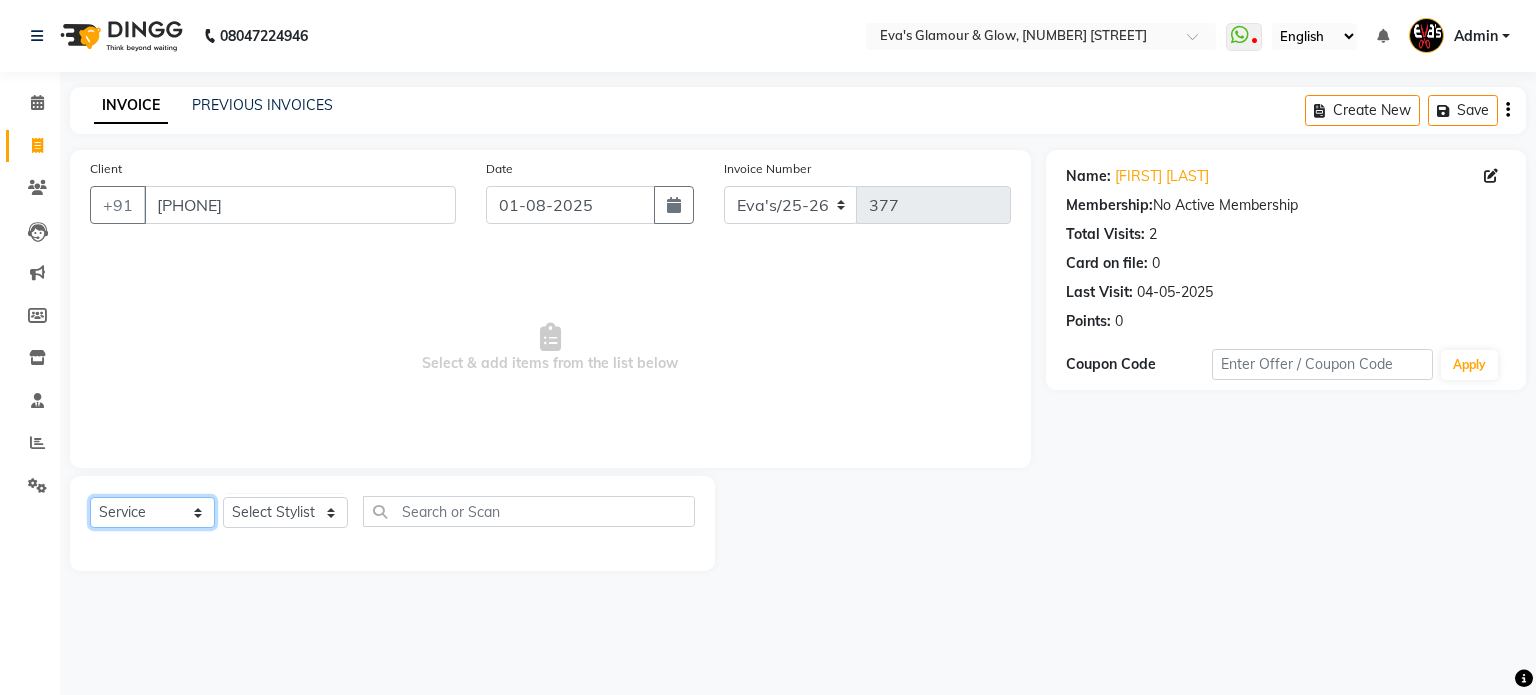click on "Select  Service  Product  Membership  Package Voucher Prepaid Gift Card" 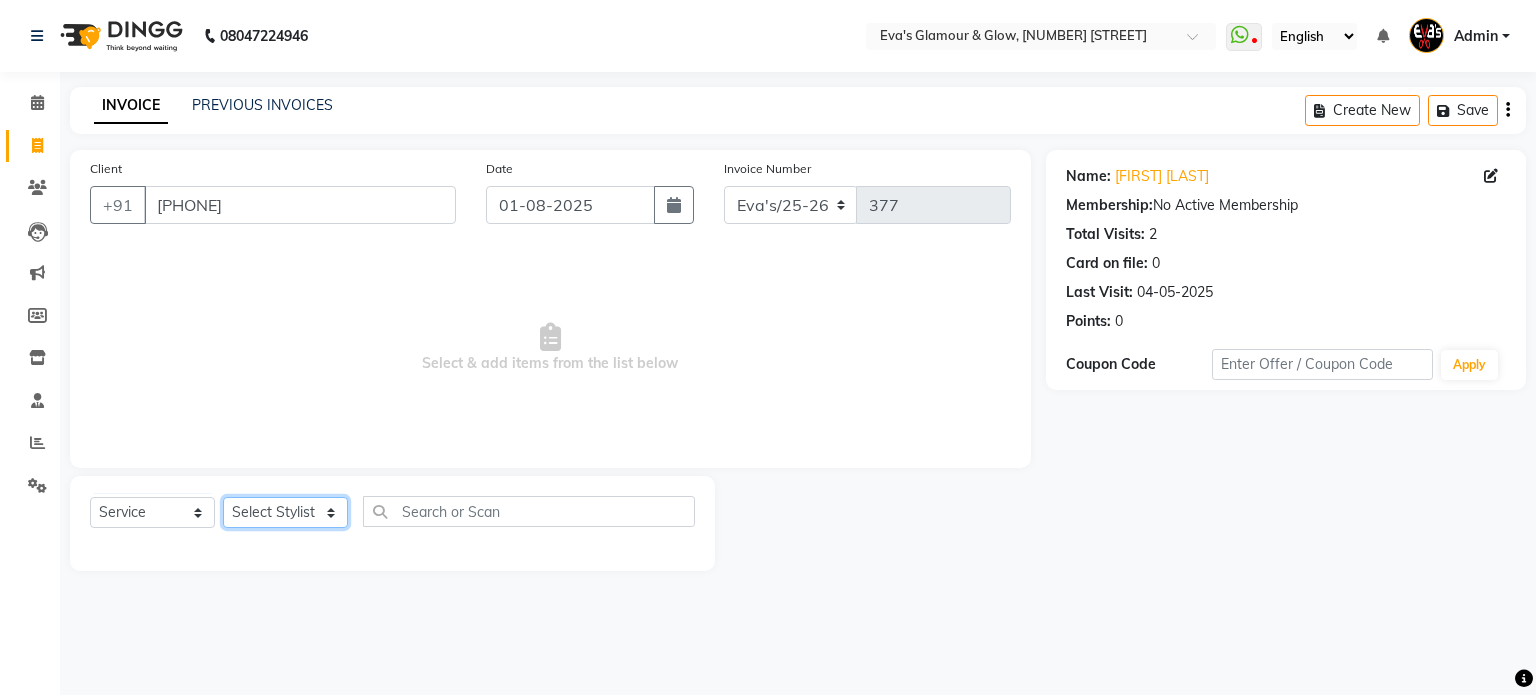 click on "Select Stylist [FIRST] [LAST] [FIRST] [LAST] [FIRST] [LAST] [FIRST] [LAST] [FIRST]" 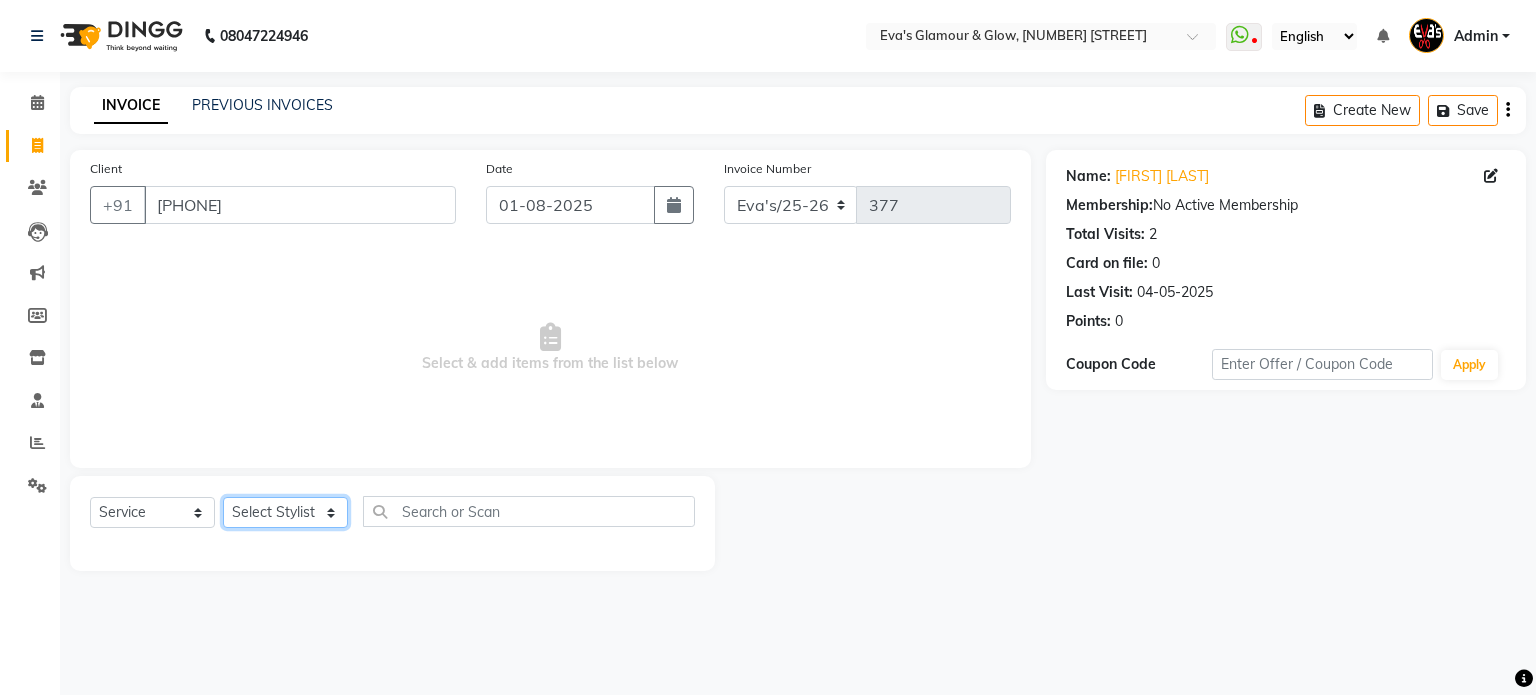 select on "67126" 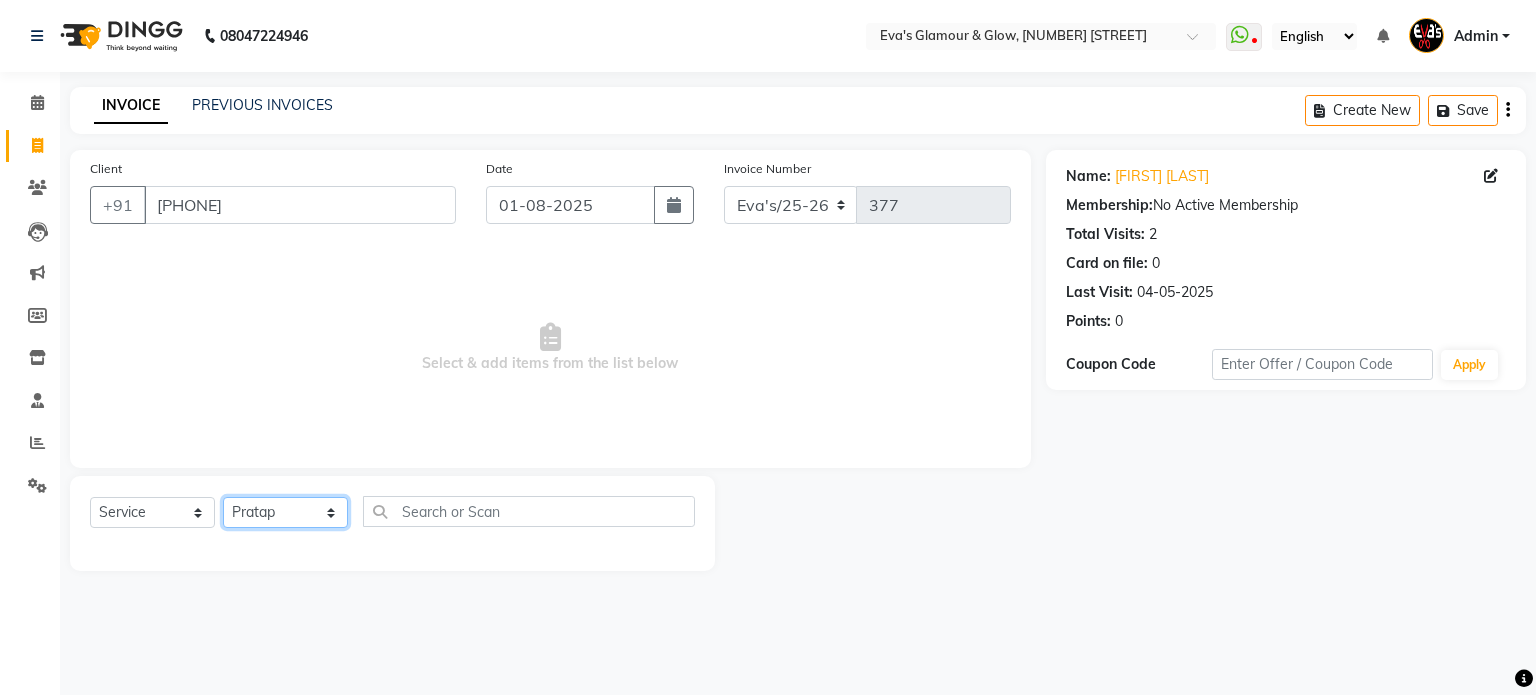 click on "Select Stylist [FIRST] [LAST] [FIRST] [LAST] [FIRST] [LAST] [FIRST] [LAST] [FIRST]" 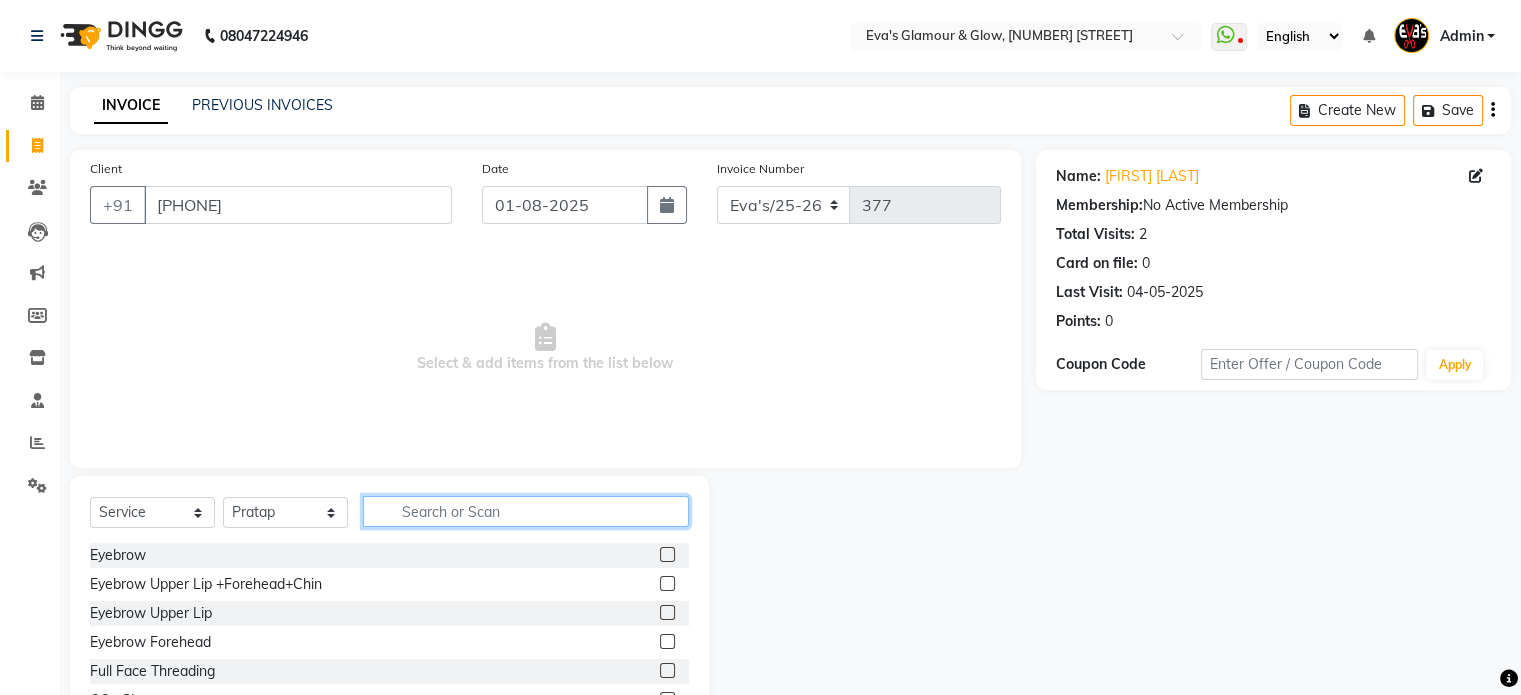 click 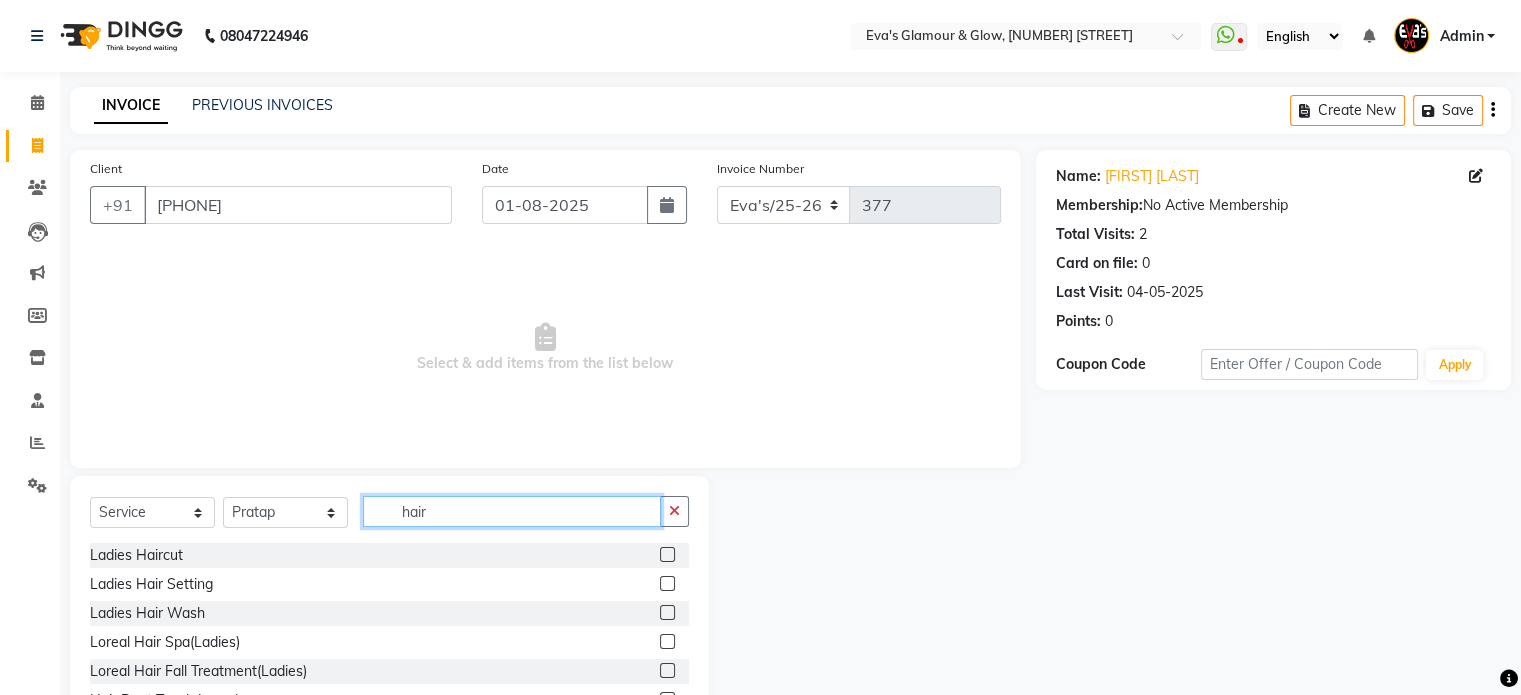 type on "hair" 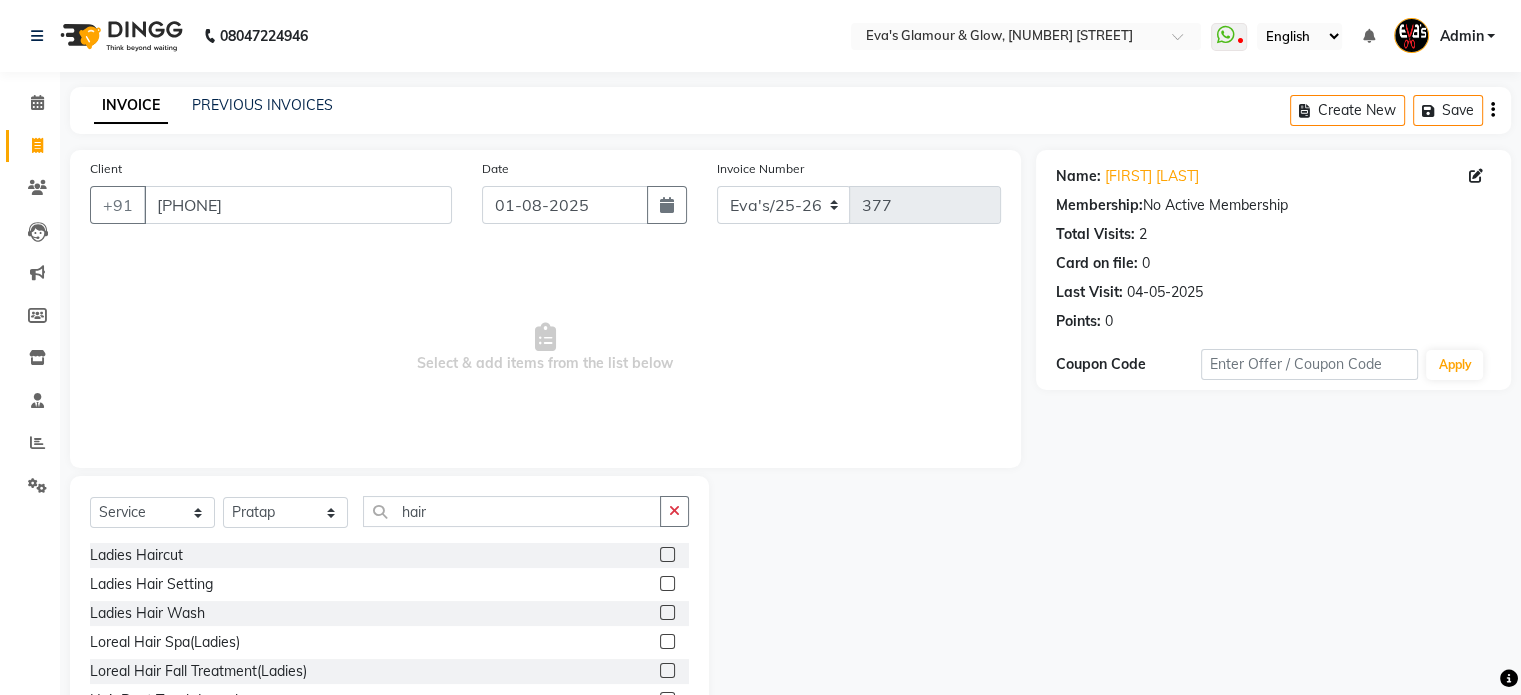 click 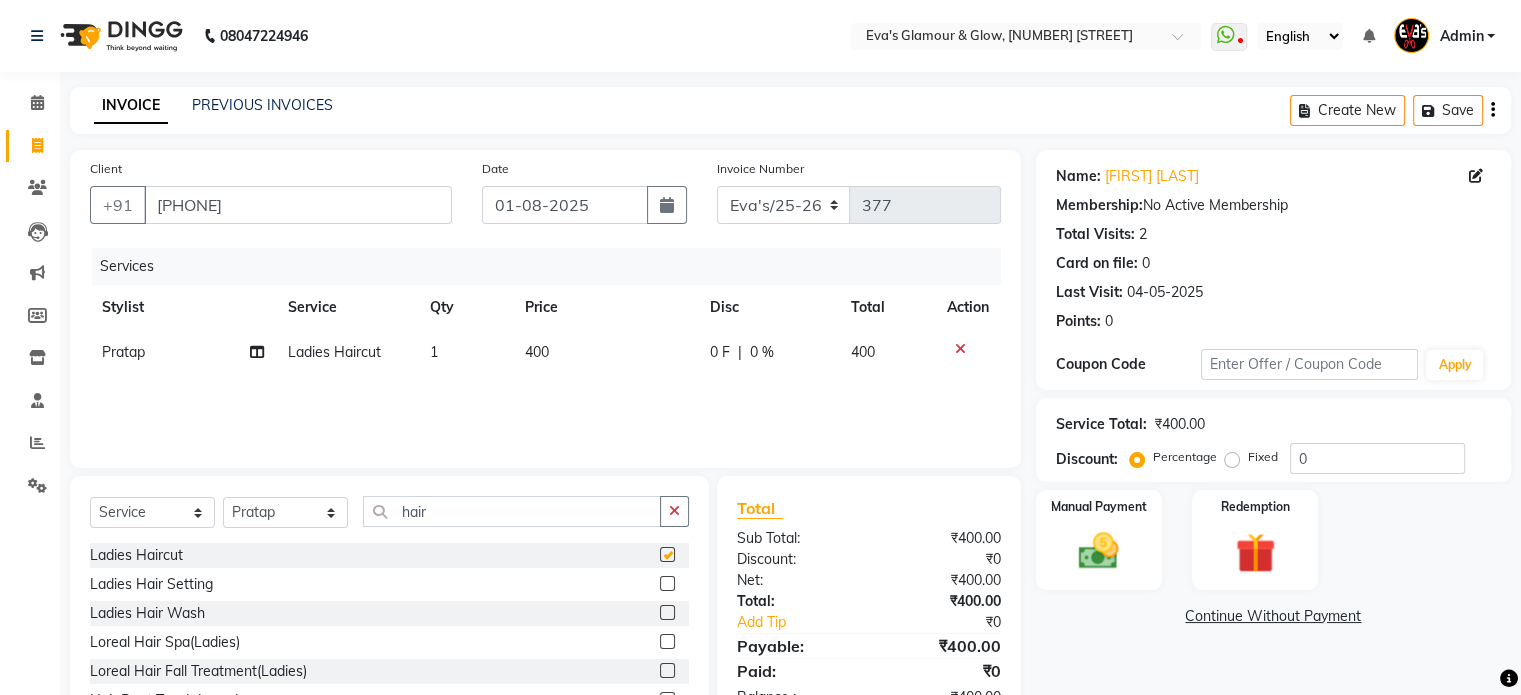 checkbox on "false" 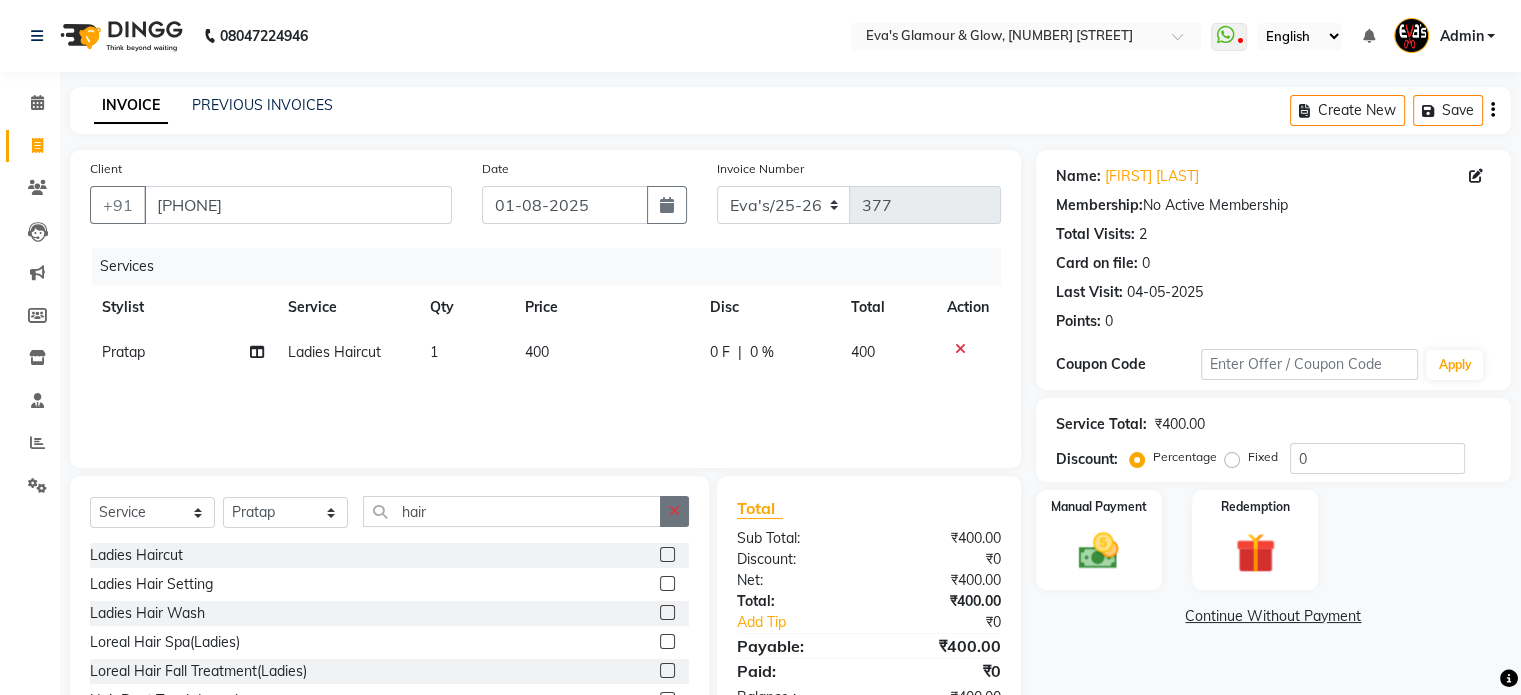 click 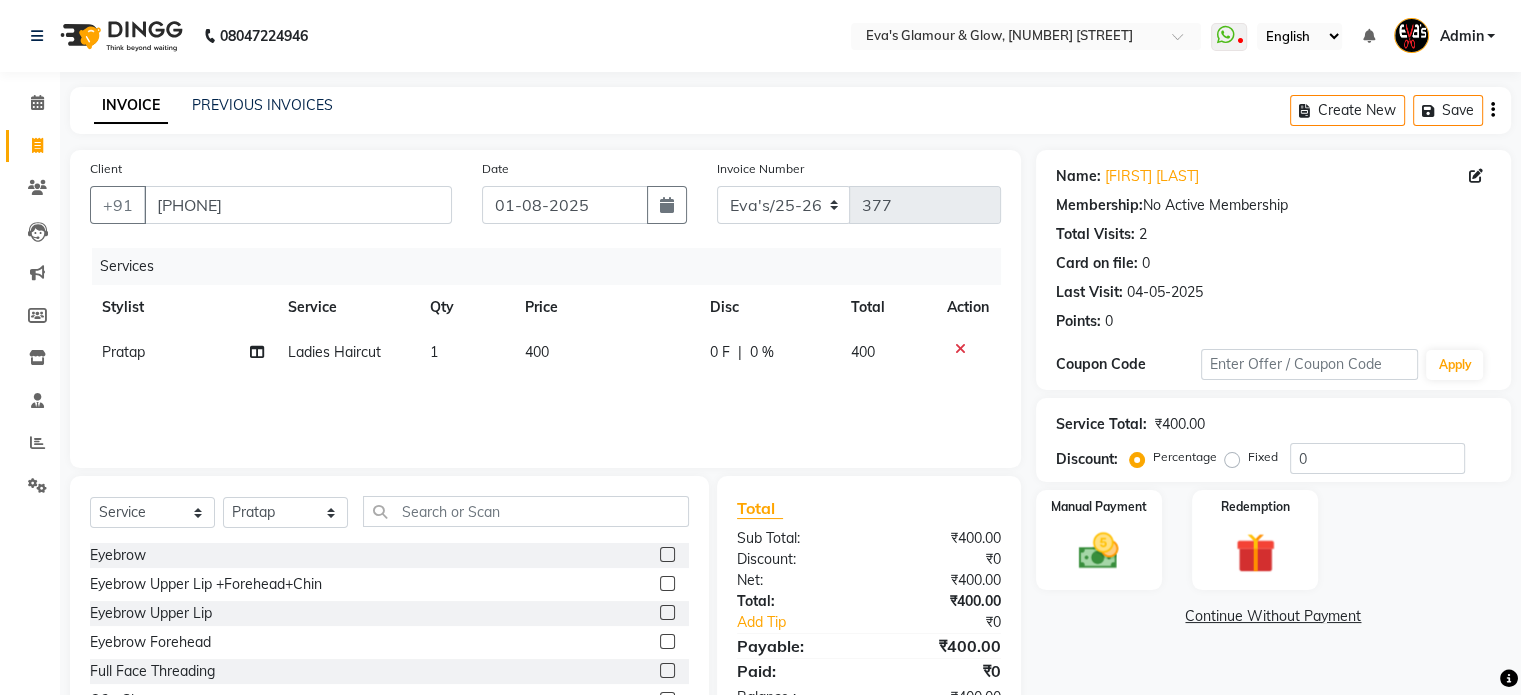 click 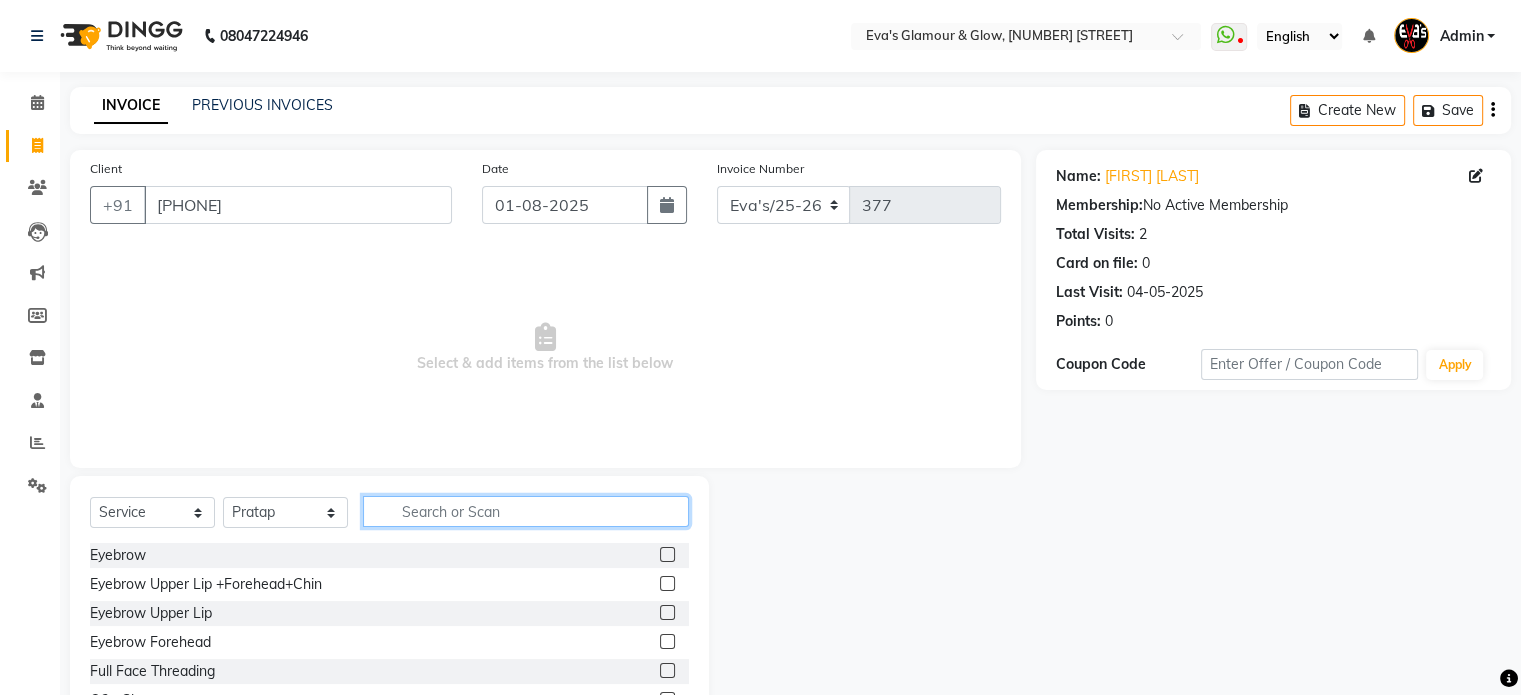 click 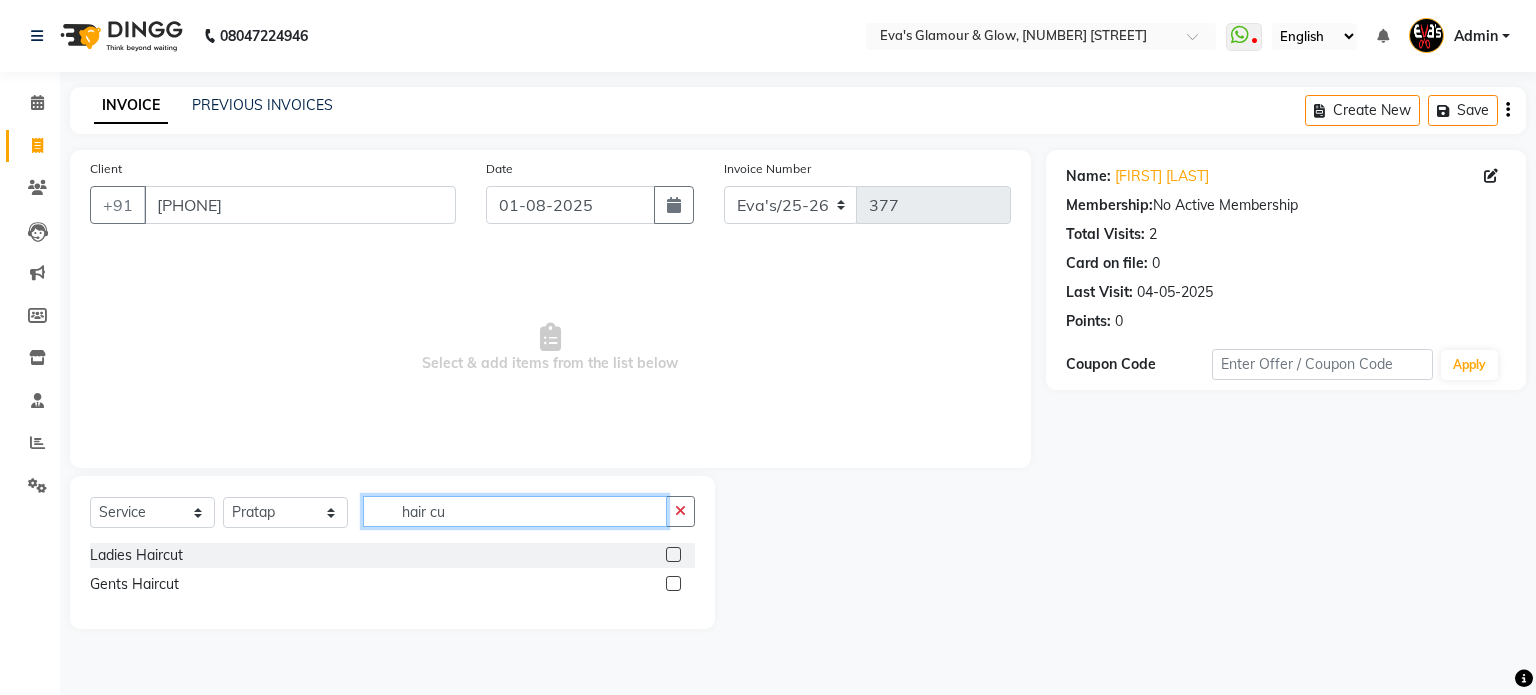type on "hair cu" 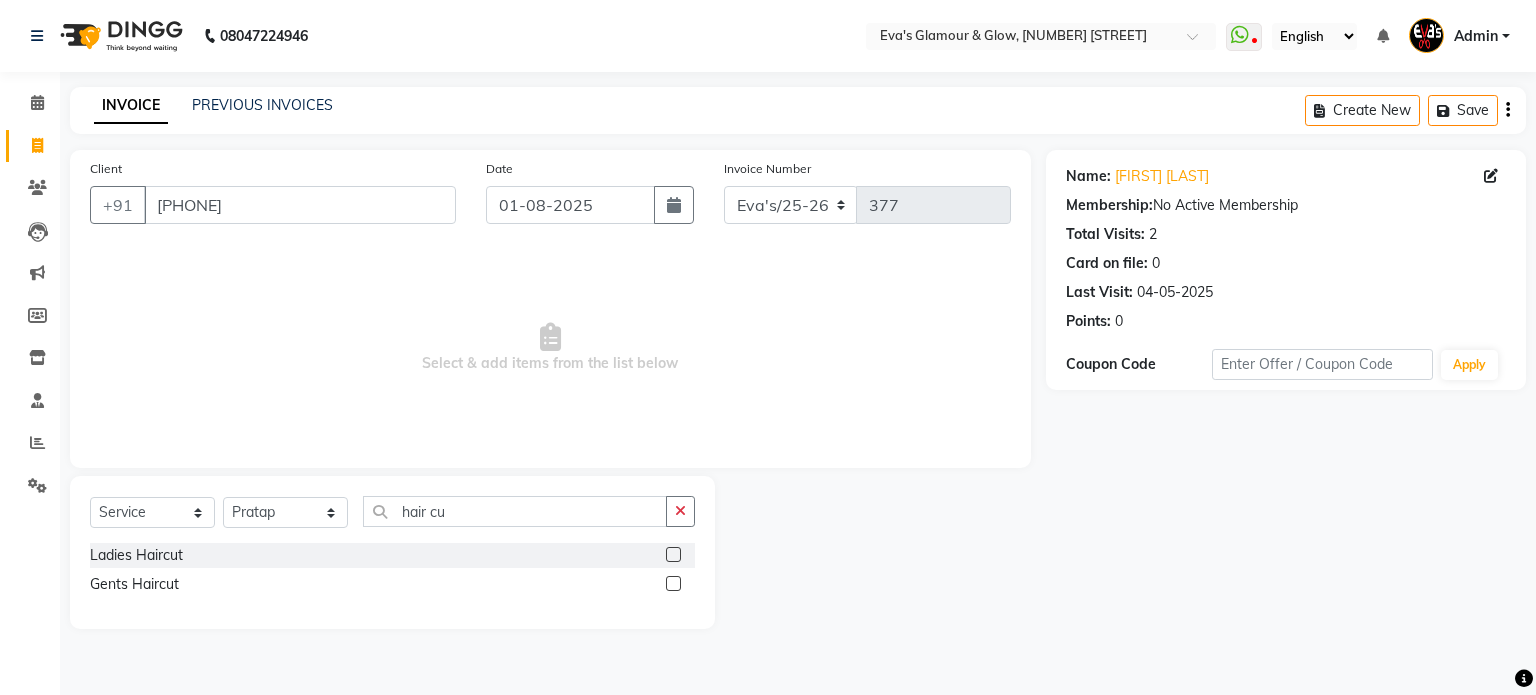 click 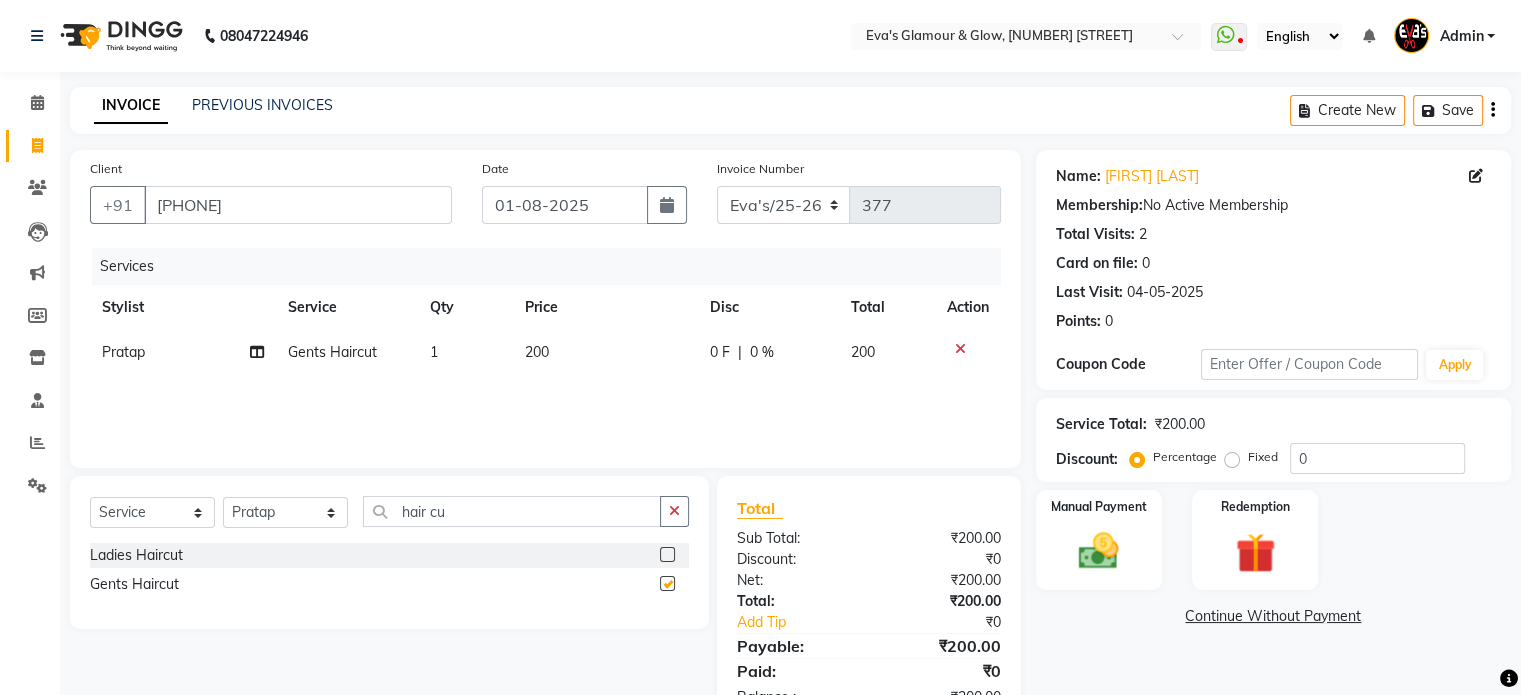 checkbox on "false" 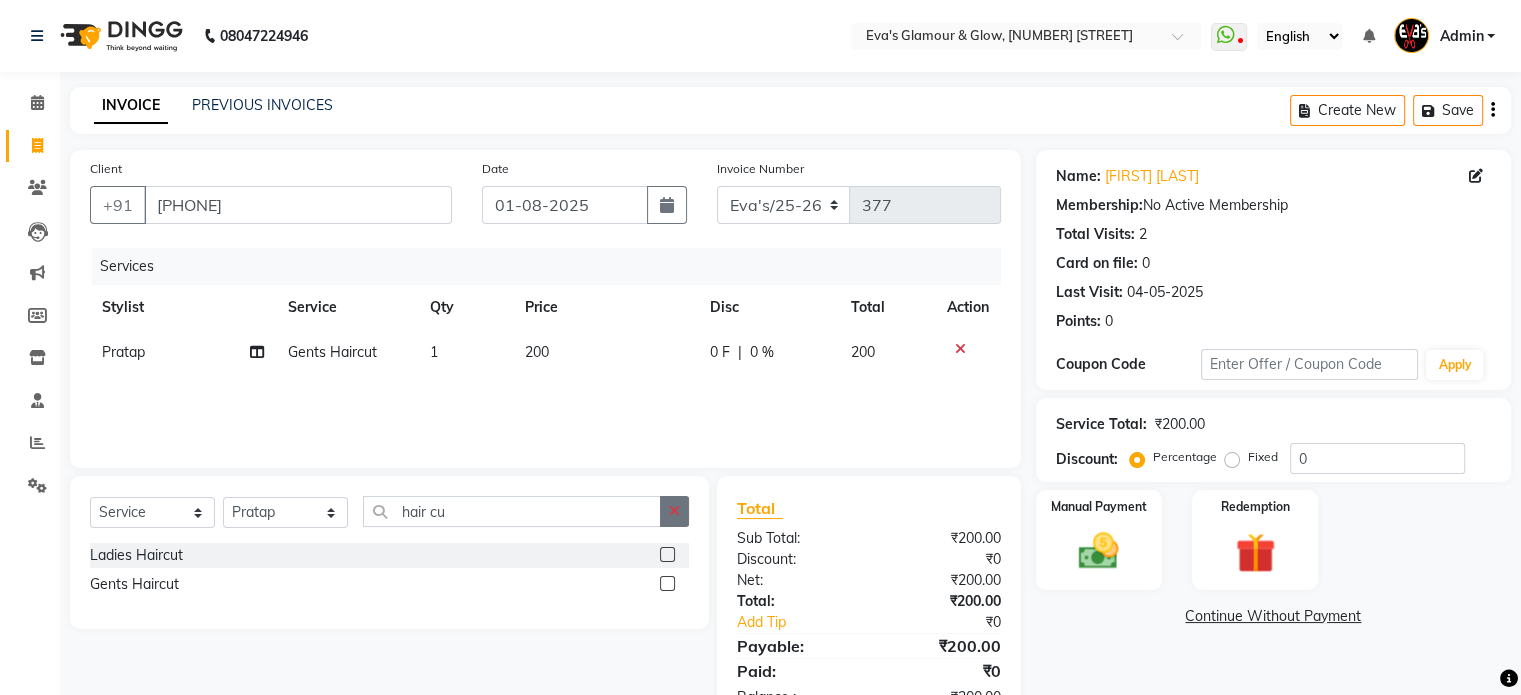 click 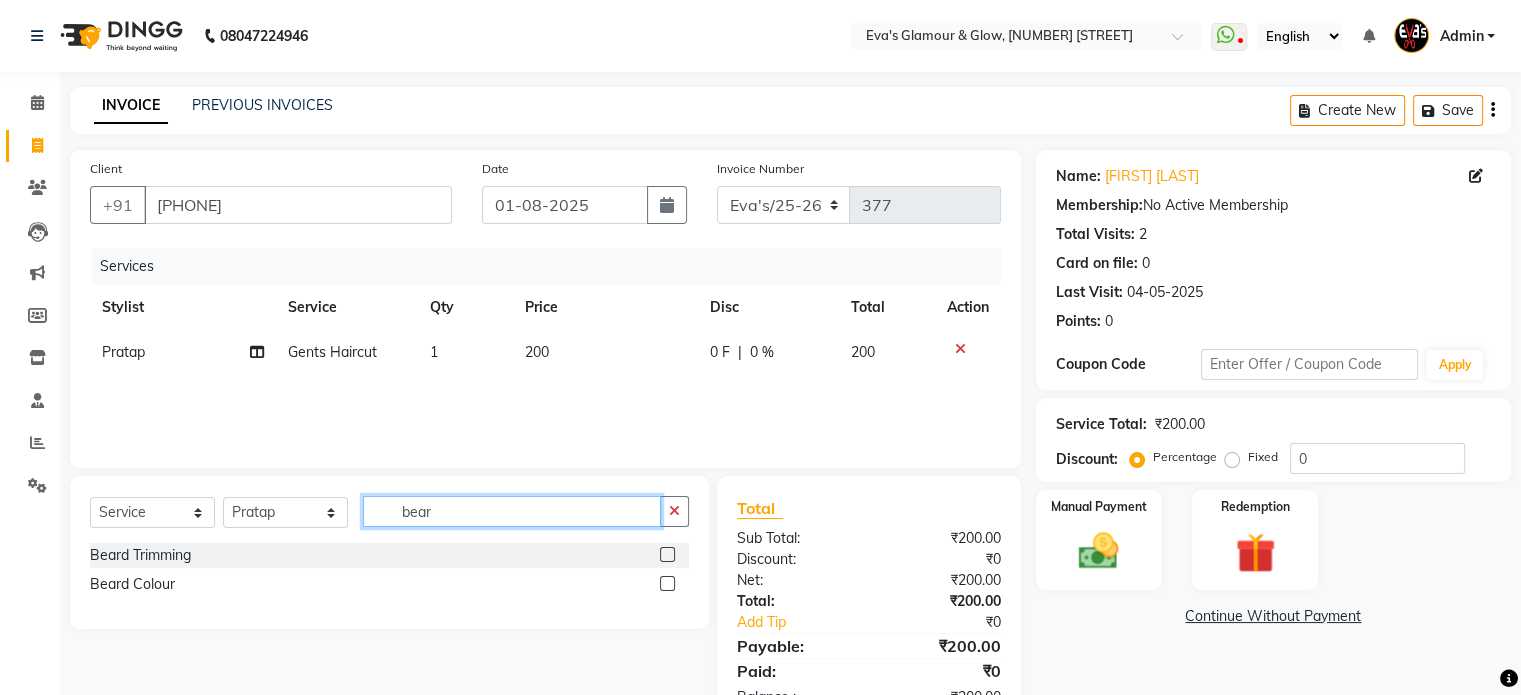type on "bear" 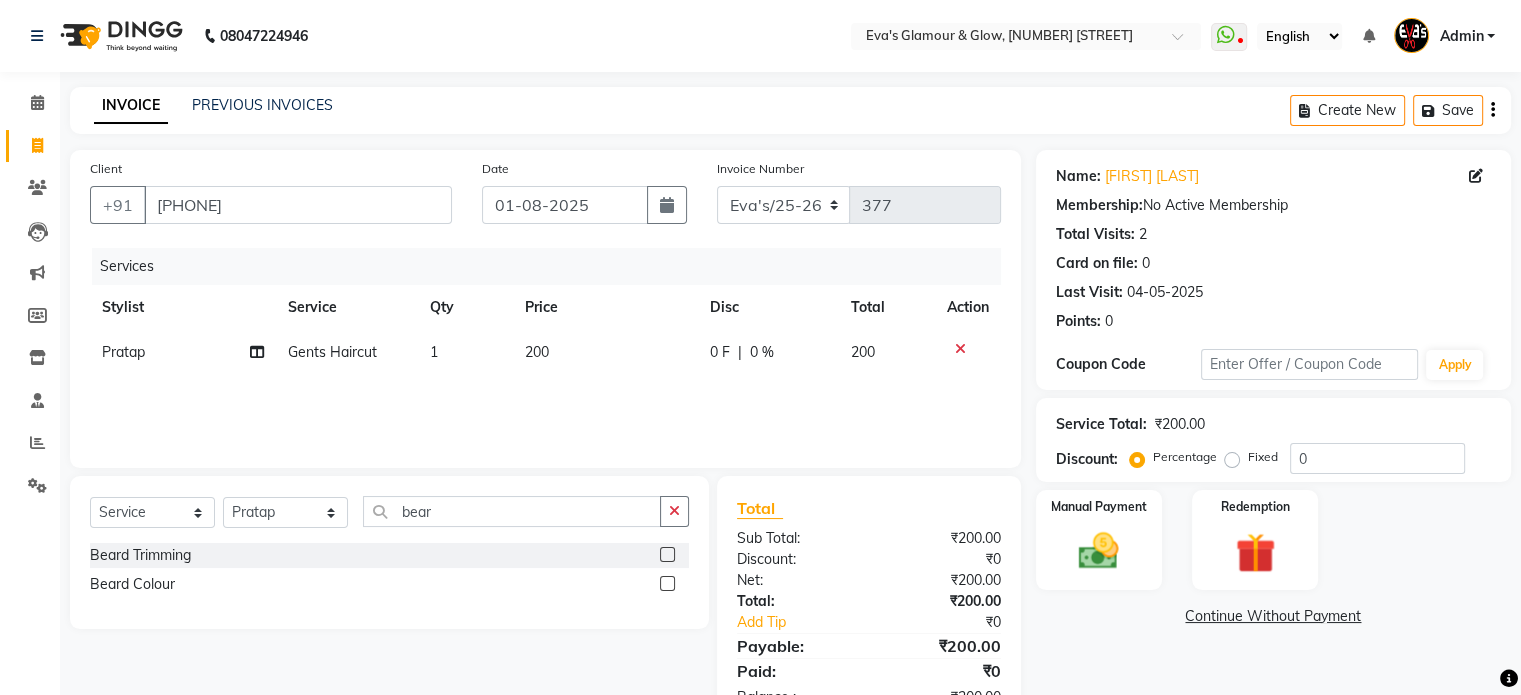 click 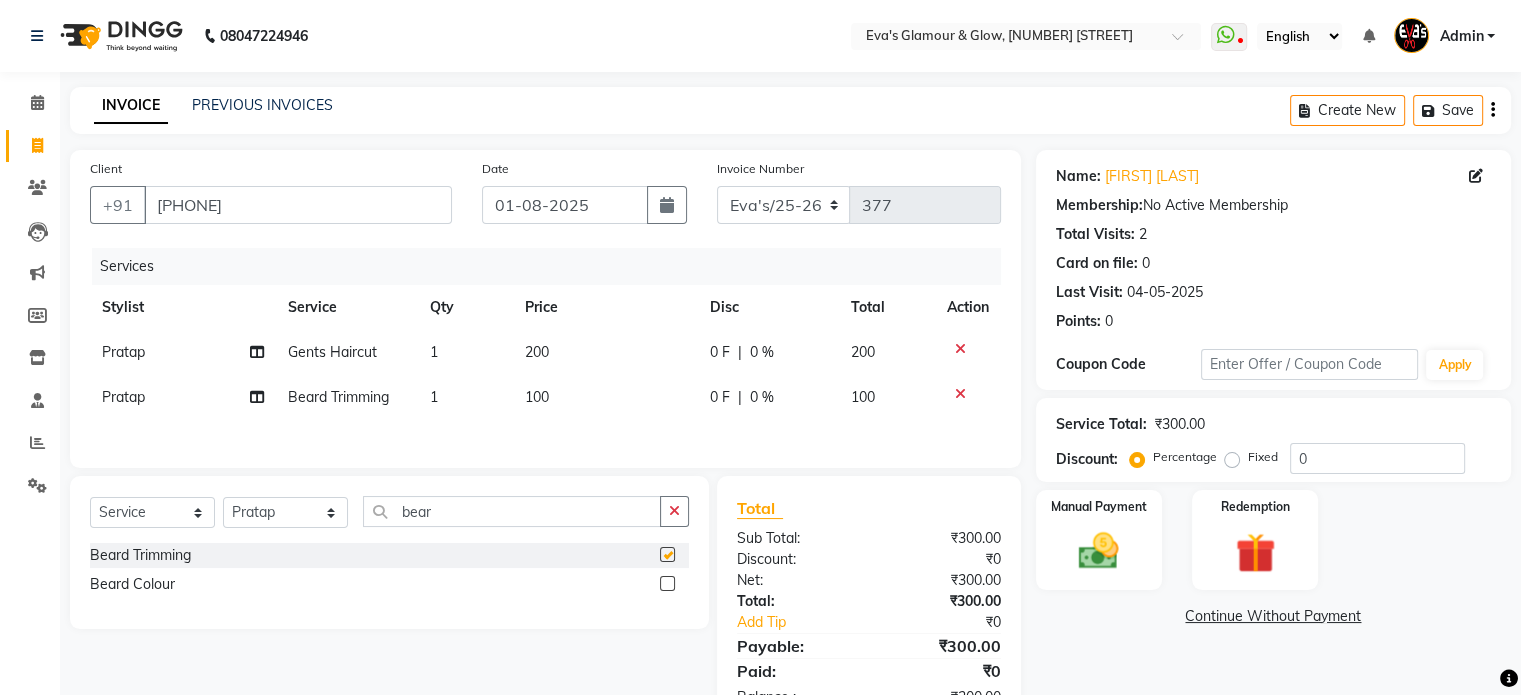 checkbox on "false" 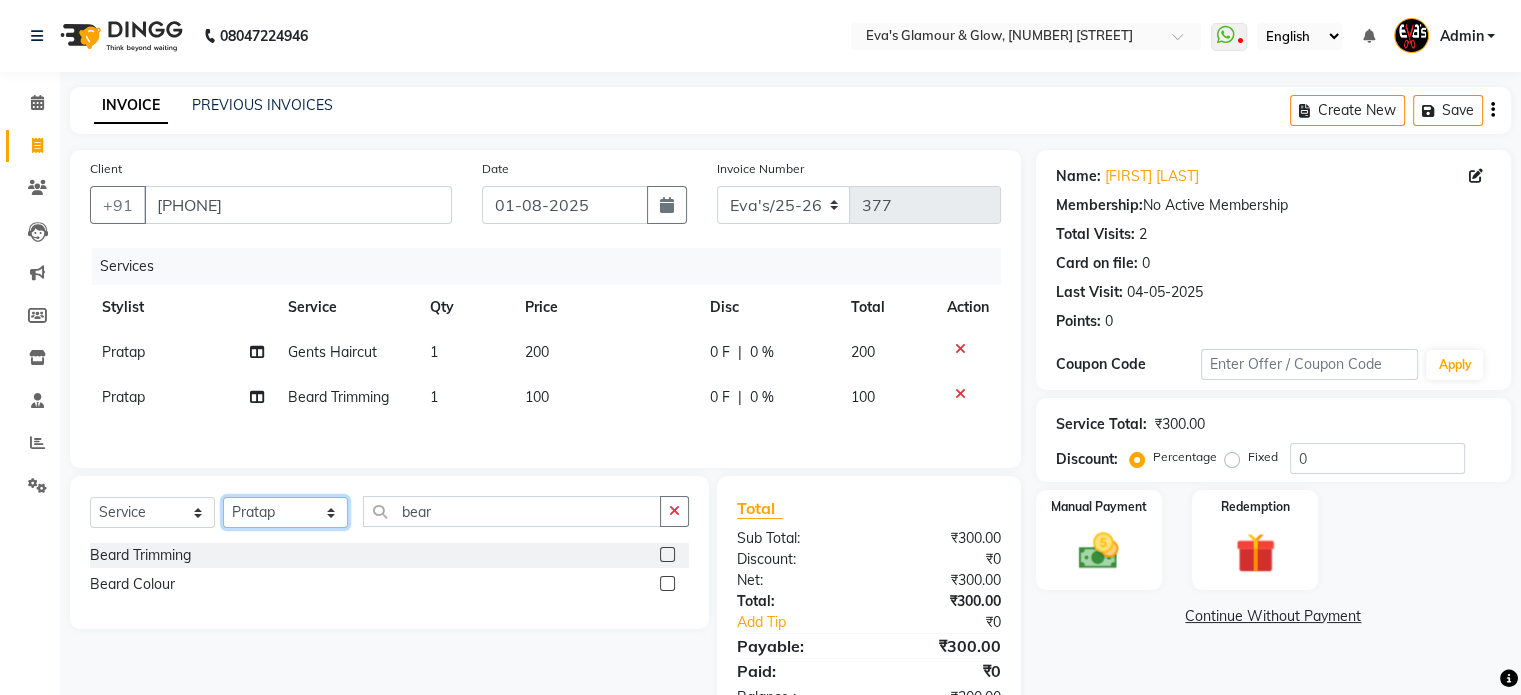 click on "Select Stylist [FIRST] [LAST] [FIRST] [LAST] [FIRST] [LAST] [FIRST] [LAST] [FIRST]" 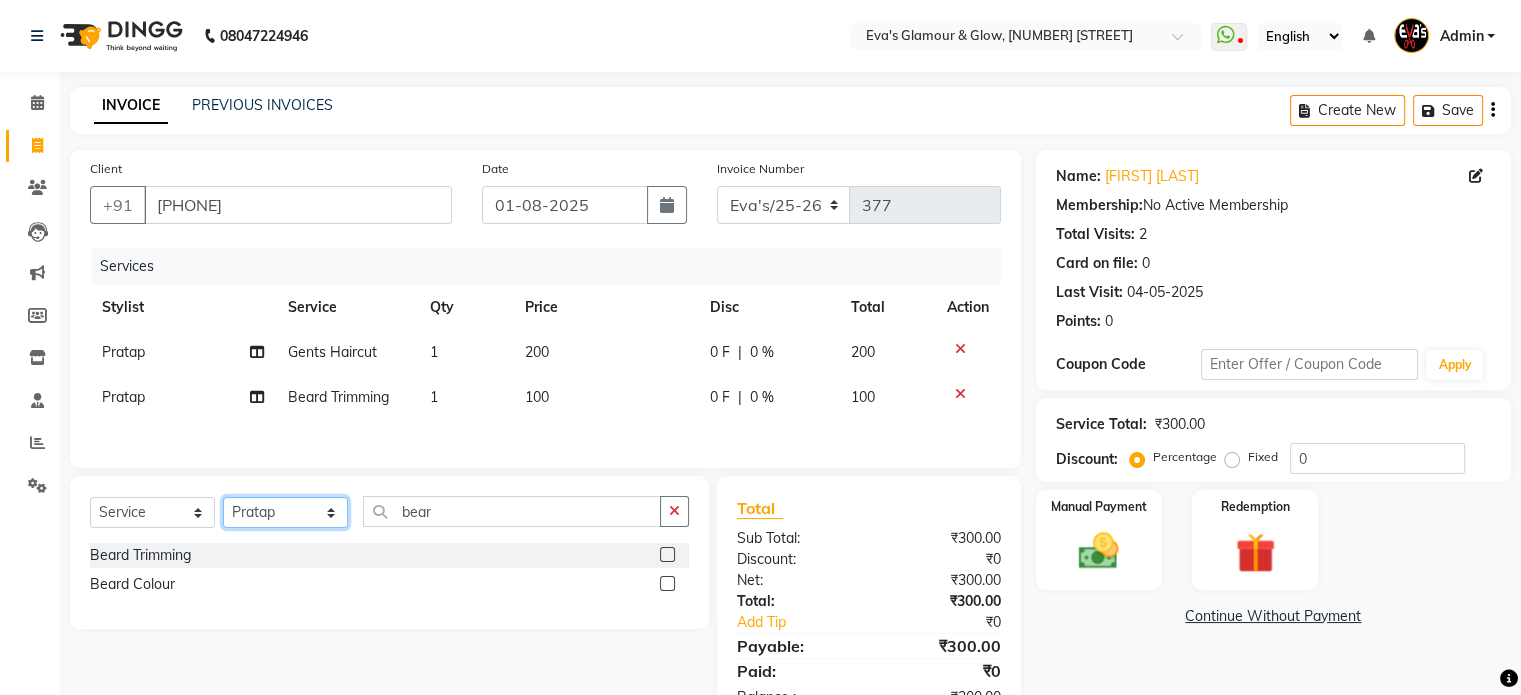 select on "79658" 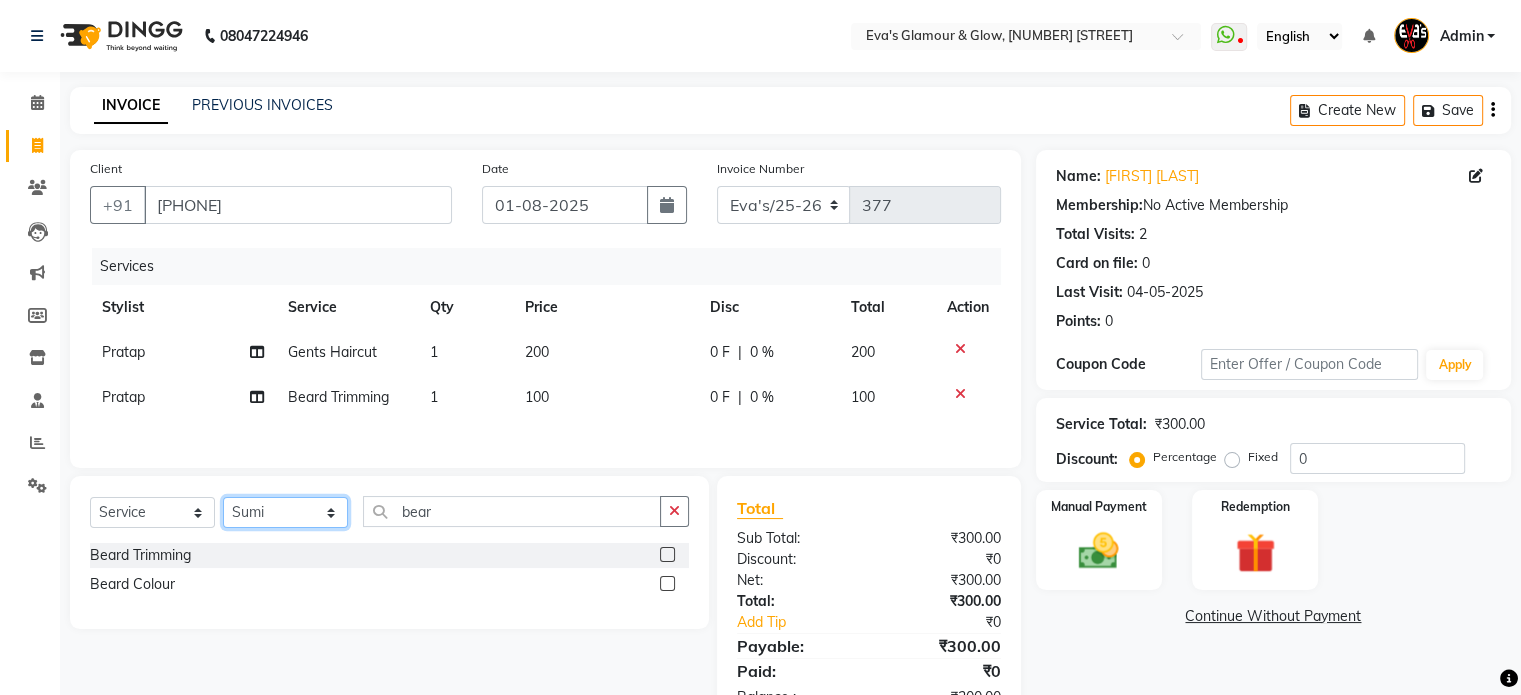 click on "Select Stylist [FIRST] [LAST] [FIRST] [LAST] [FIRST] [LAST] [FIRST] [LAST] [FIRST]" 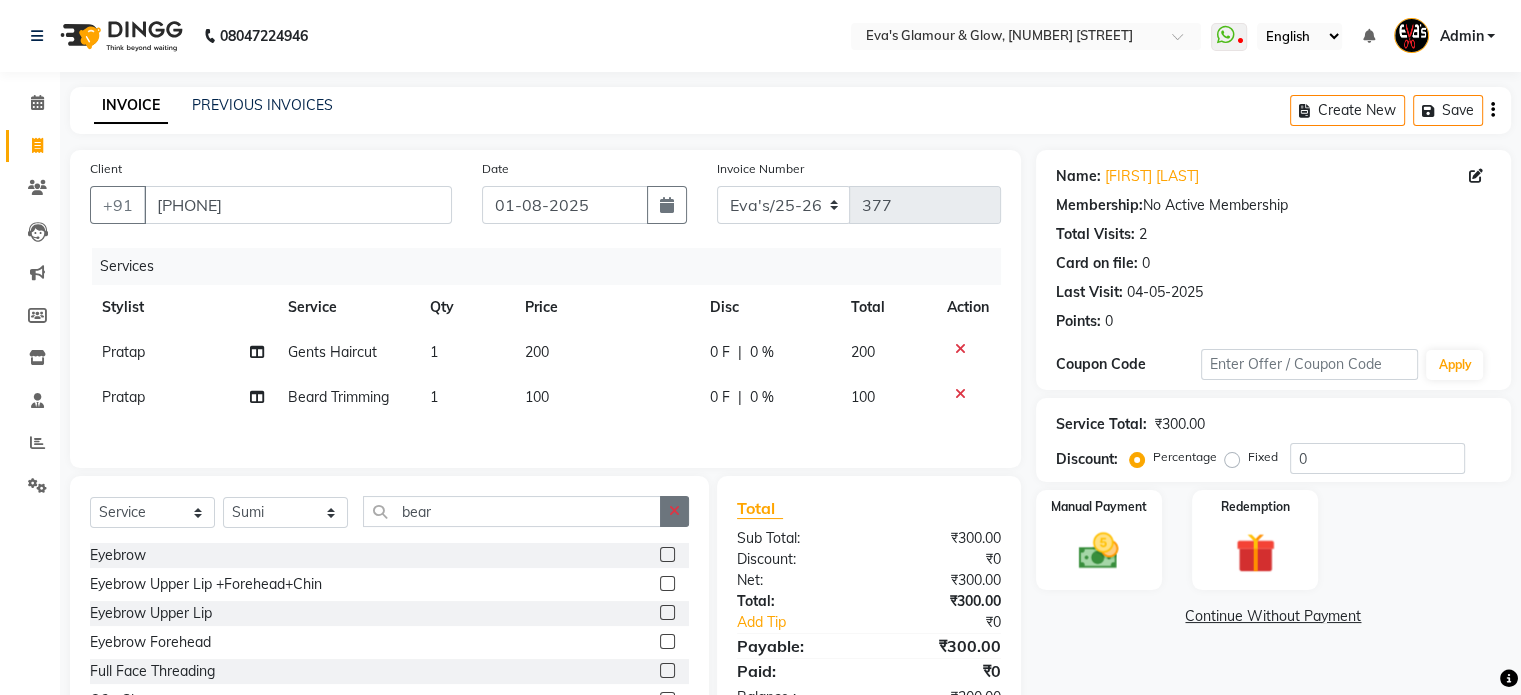 click 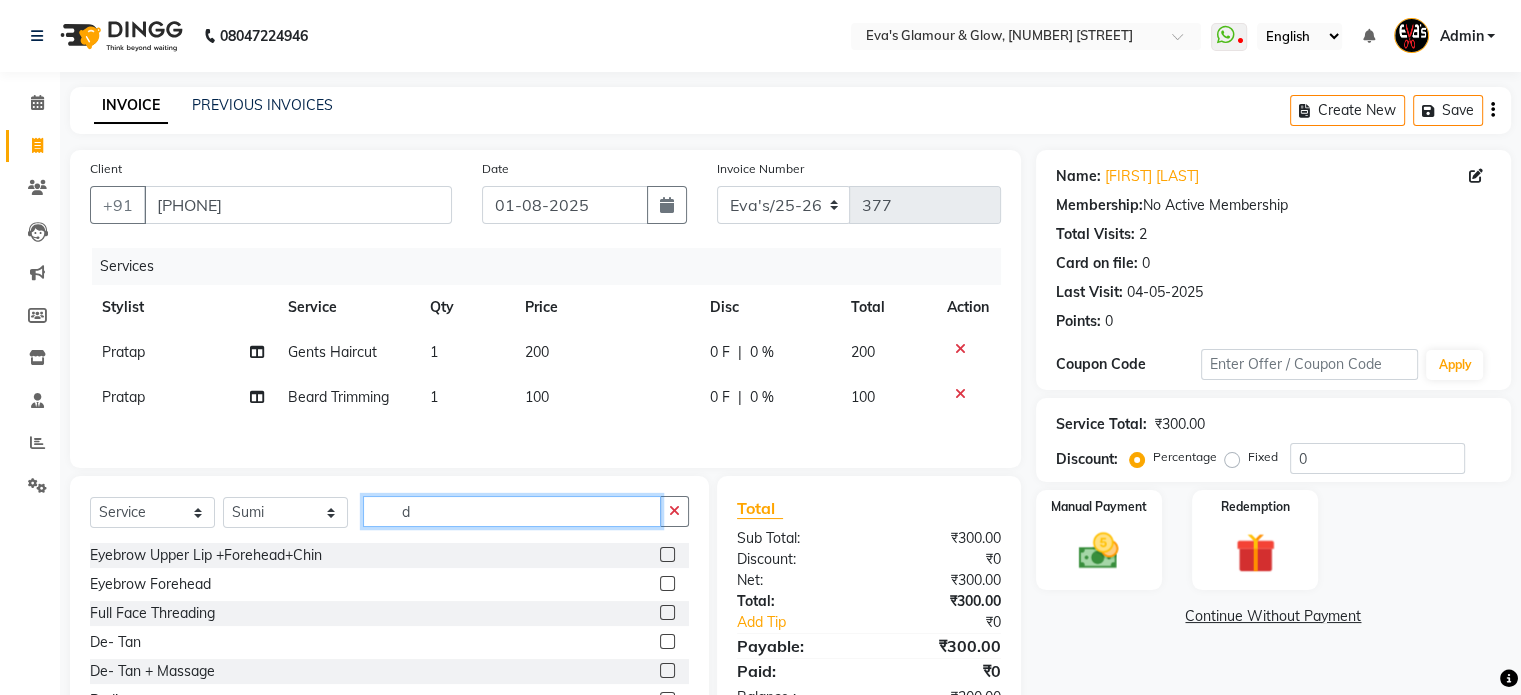 type on "d" 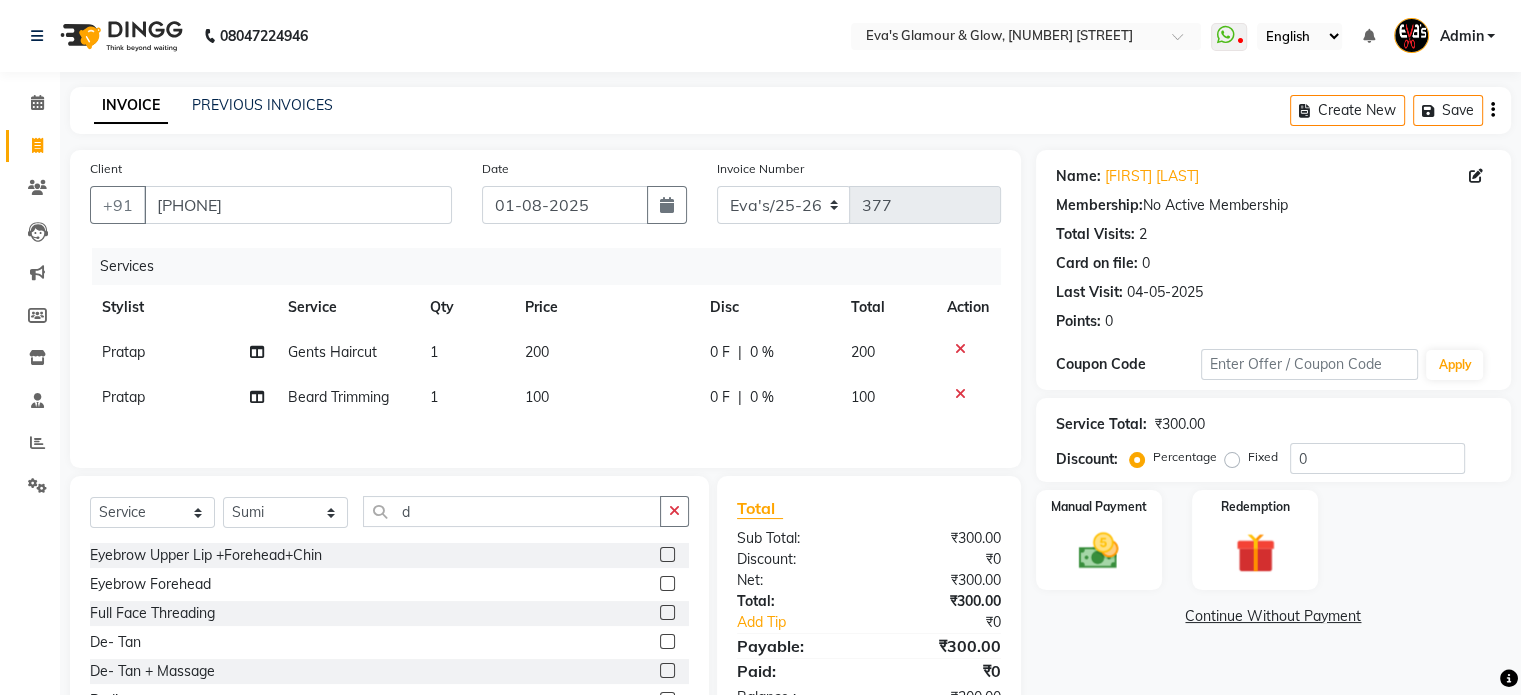 click 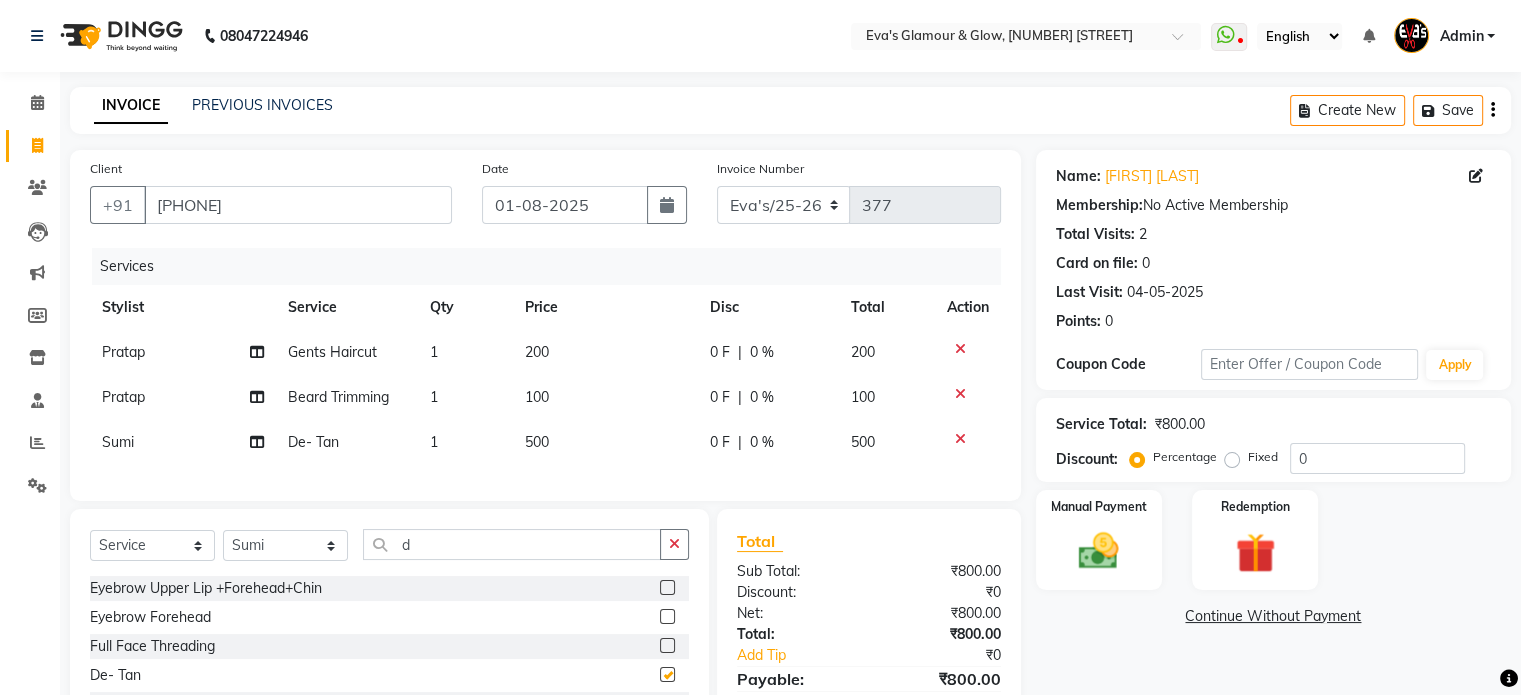 checkbox on "false" 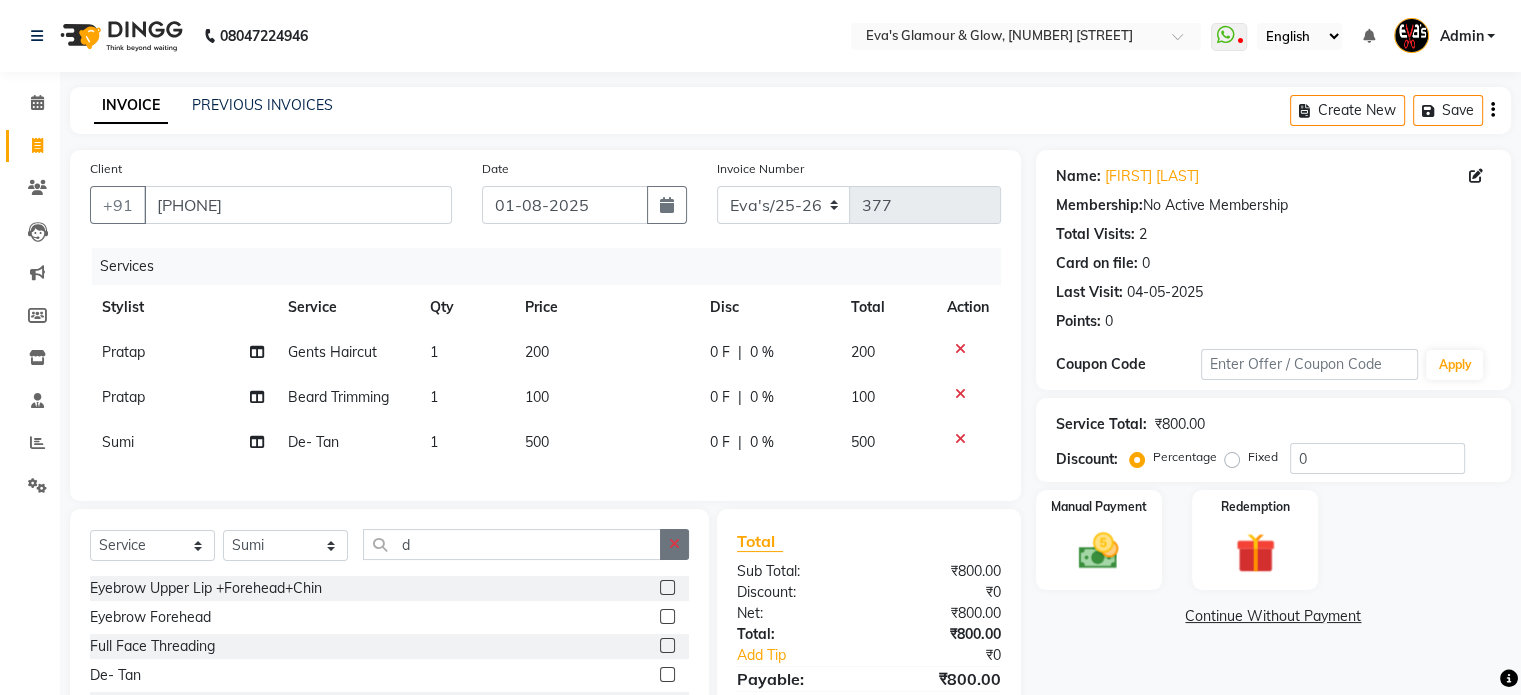 click 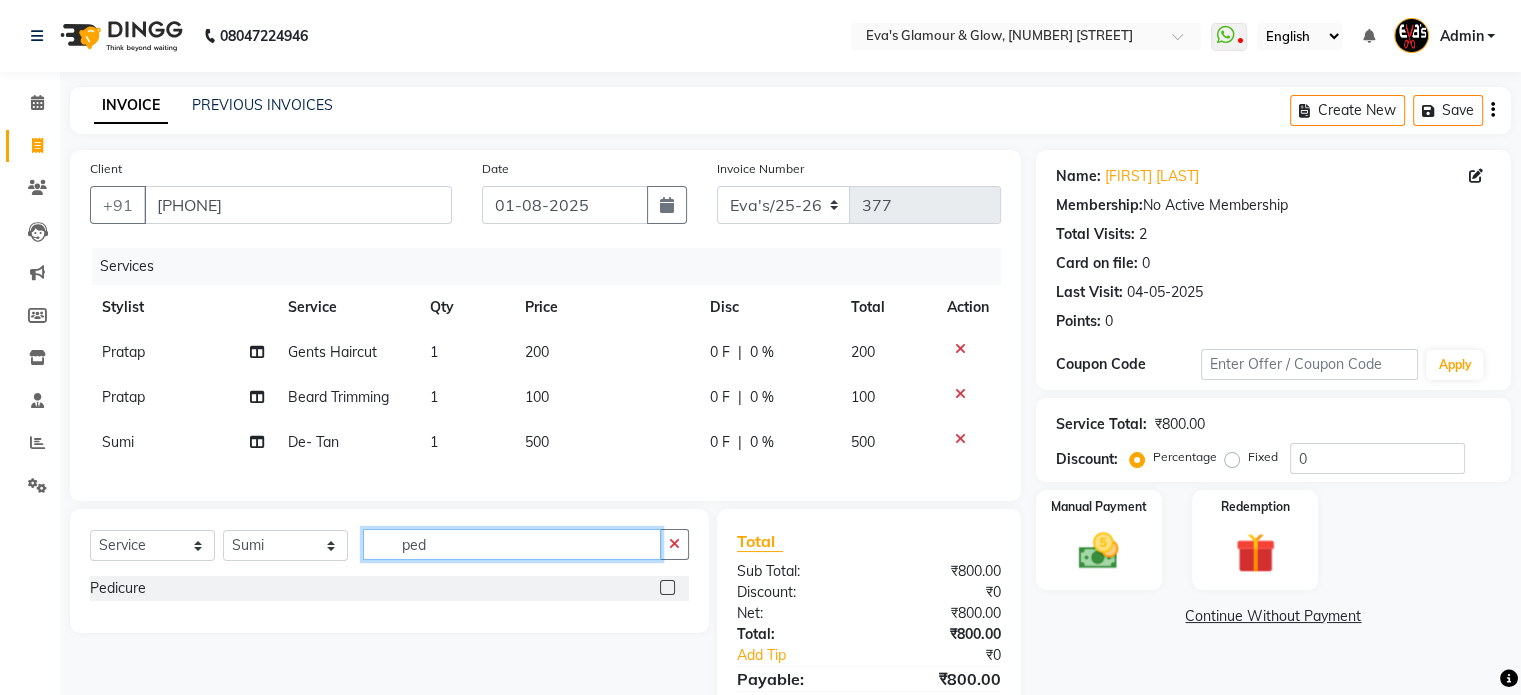 type on "ped" 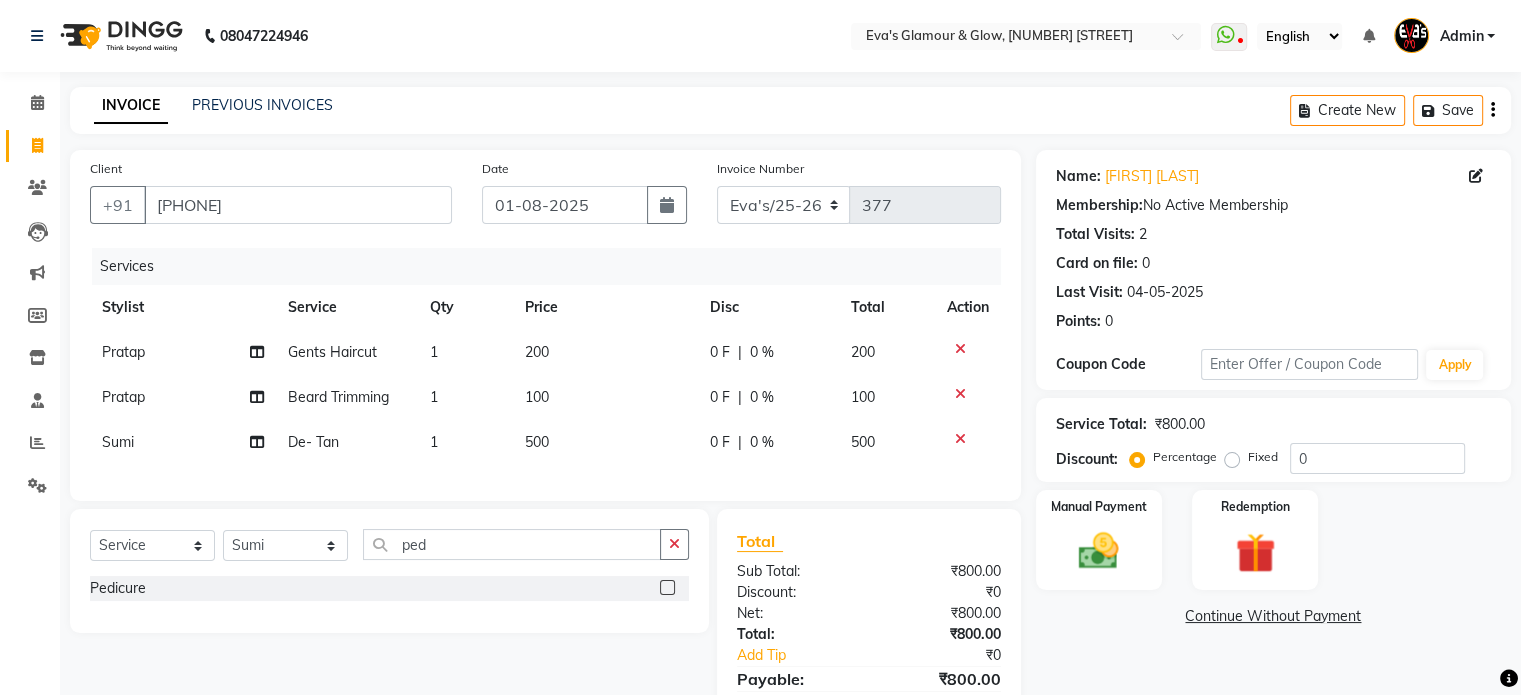 click 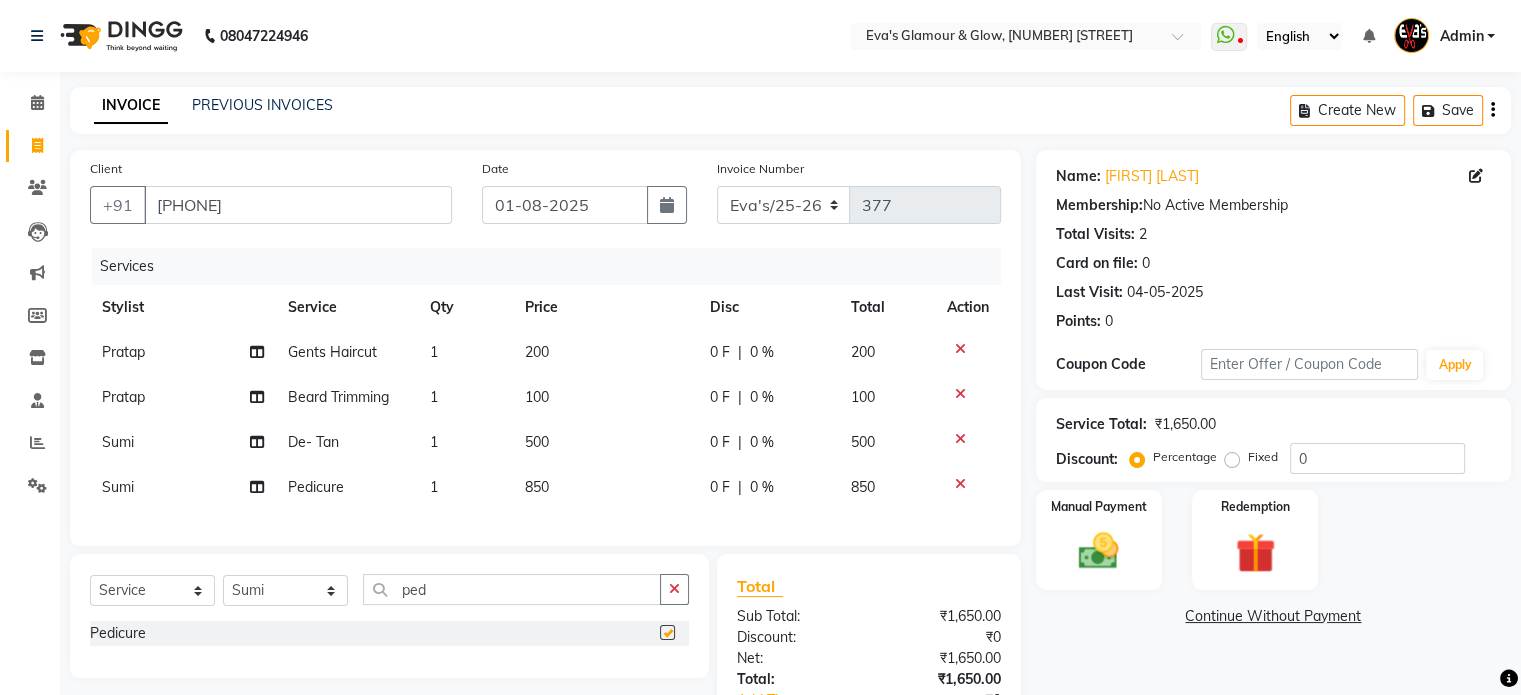 checkbox on "false" 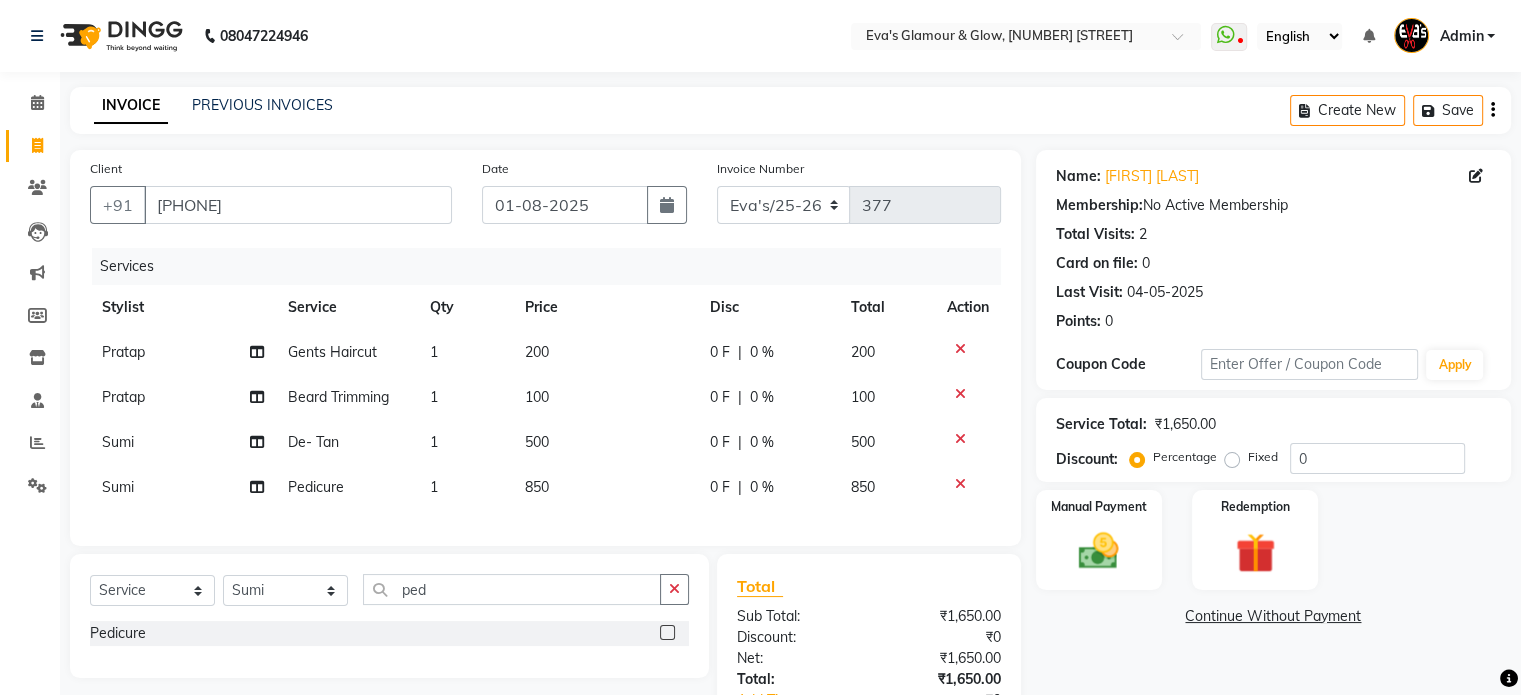 click on "850" 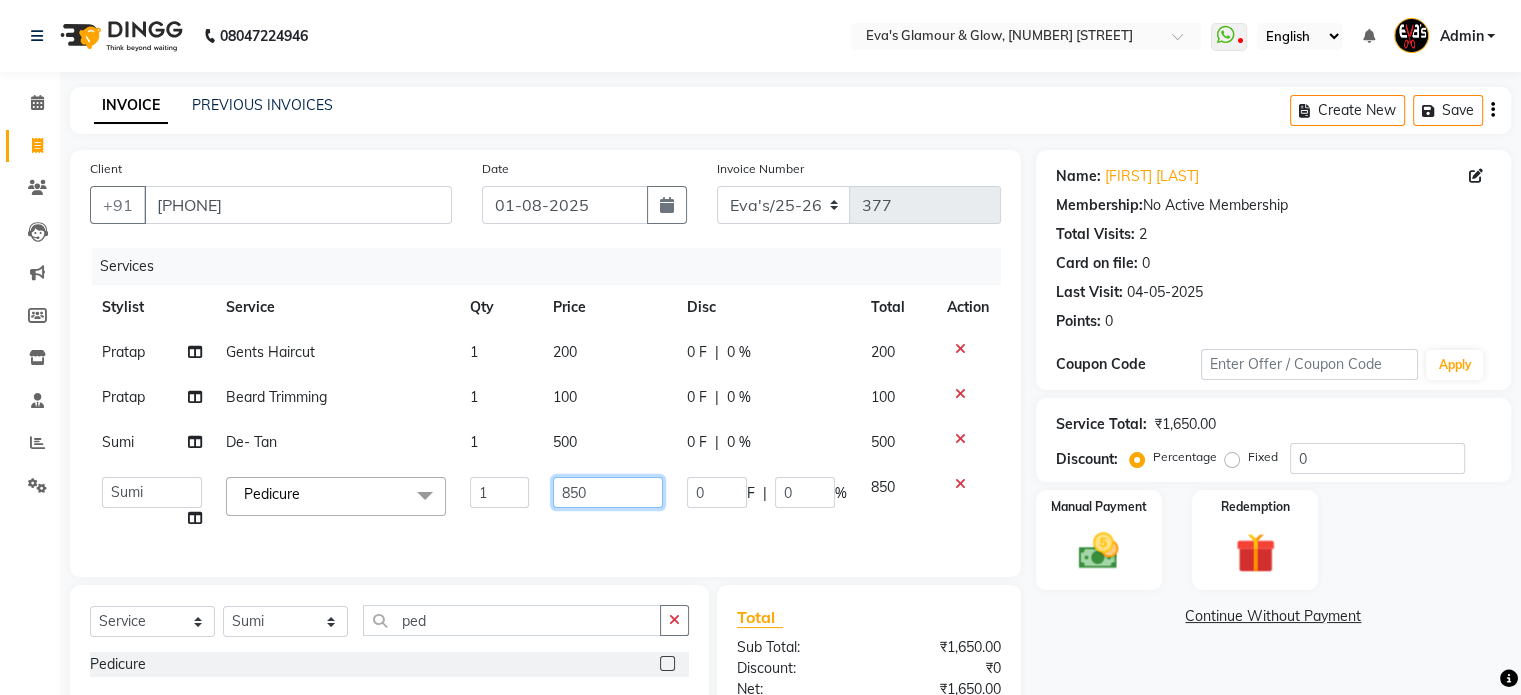 click on "850" 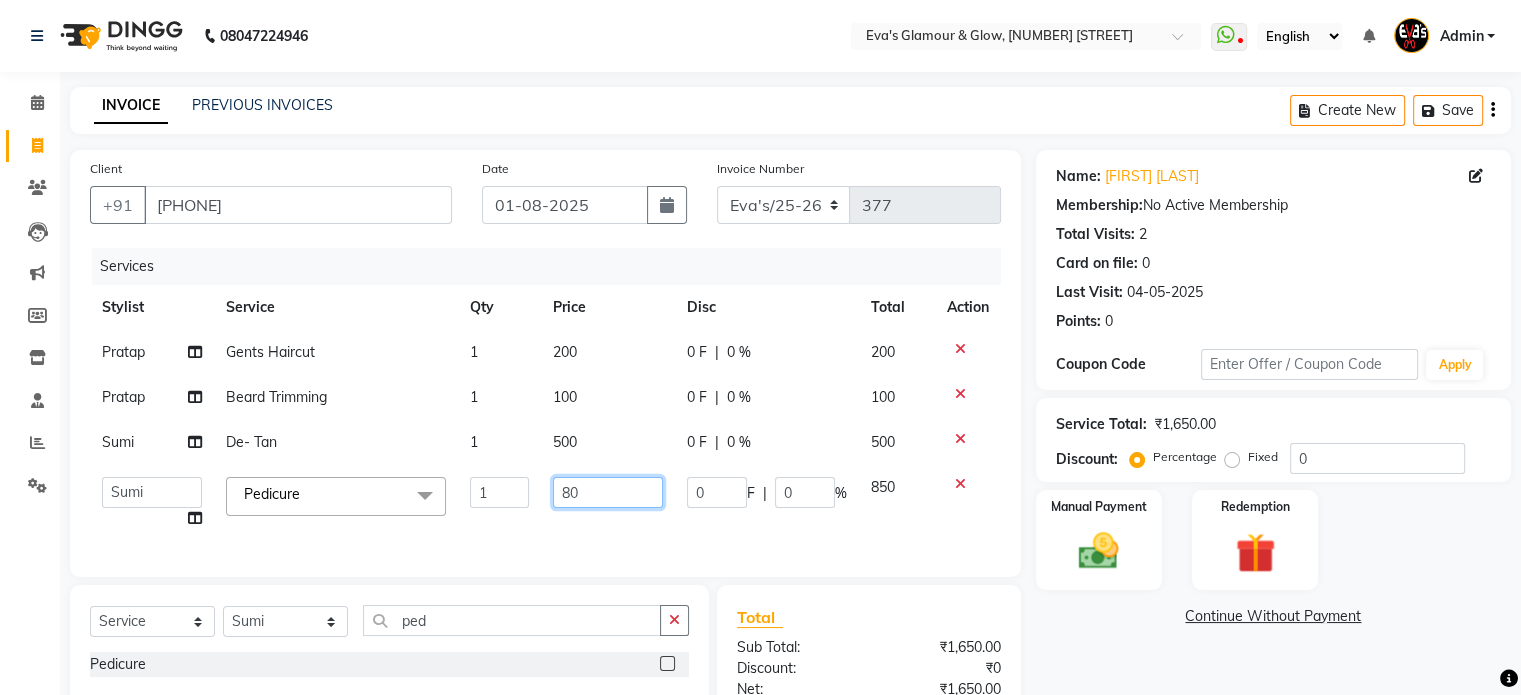 type on "800" 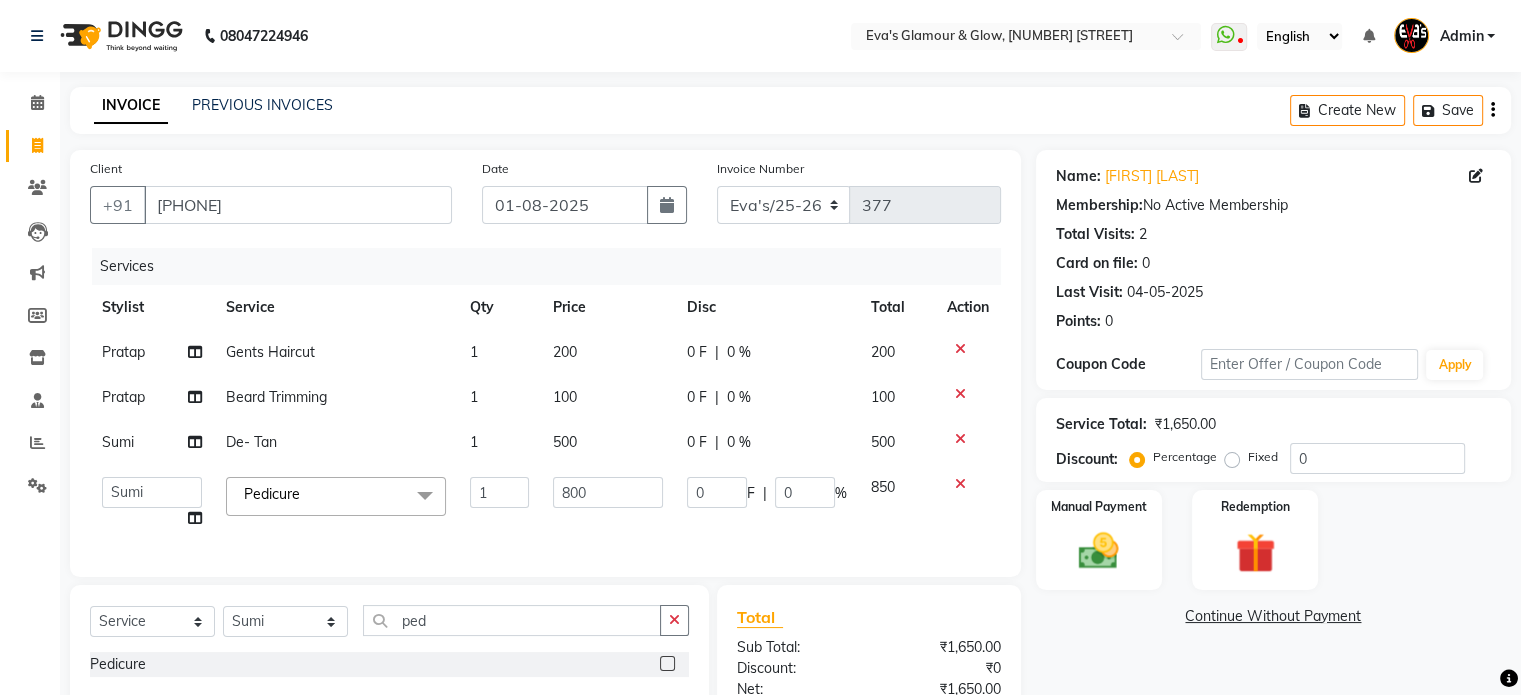 click on "Services Stylist Service Qty Price Disc Total Action [FIRST] [LAST] Gents Haircut 1 200 0 F | 0 % 200 [FIRST] [LAST] Beard Trimming 1 100 0 F | 0 % 100 [FIRST] [LAST] De- Tan 1 500 0 F | 0 % 500 [FIRST] [LAST] [FIRST] [LAST] [FIRST] [LAST] [FIRST] [LAST] [FIRST] Pedicure x Eyebrow Eyebrow Upper Lip +Forehead+Chin Eyebrow Upper Lip Eyebrow Forehead Full Face Threading O3+ Clenup Lotus Cleanup De- Tan De- Tan + Massage O3+ Whitenimg Facial Manicure Lotus Crystal Manicure Pedicure Lotus Crystal Padicure Rica Waxing Hand+ Underarms Rica Waxing Half Leg Rica Waxing Full Leg Rica Waxing Full Body Rica Waxing Full Face Rica Waxing Under Arms Rica Waxing Upper Lip Chin Rica Waxing Upper Lip Chocolet Wax Full Arms Chocolet Wax Half Leg Chocolet Wax Full Leg Chocolet Wax Full Body Chocolet Wax Full Face Chocolet Wax Under Arms Chocolet Wax Upper Lip Chocolet. Wax Chin + Upper Lip Body Polishing Rica Body Polishing Ladies Haircut Ladies Hair Setting Ladies Hair Wash Ladies Head Massage Loreal Hair Spa(Ladies) Loreal Dandruff Treatment(Ladies) Hair Iron 1 800" 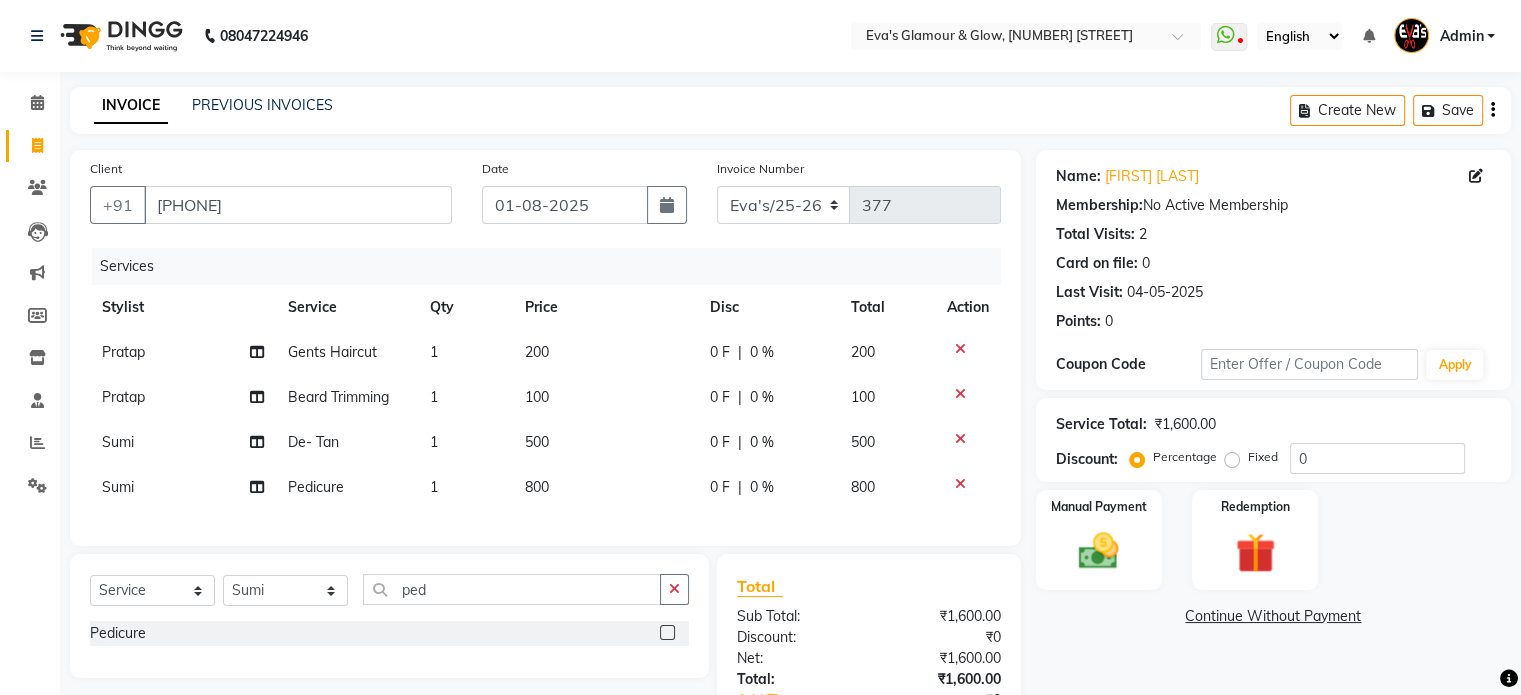 click 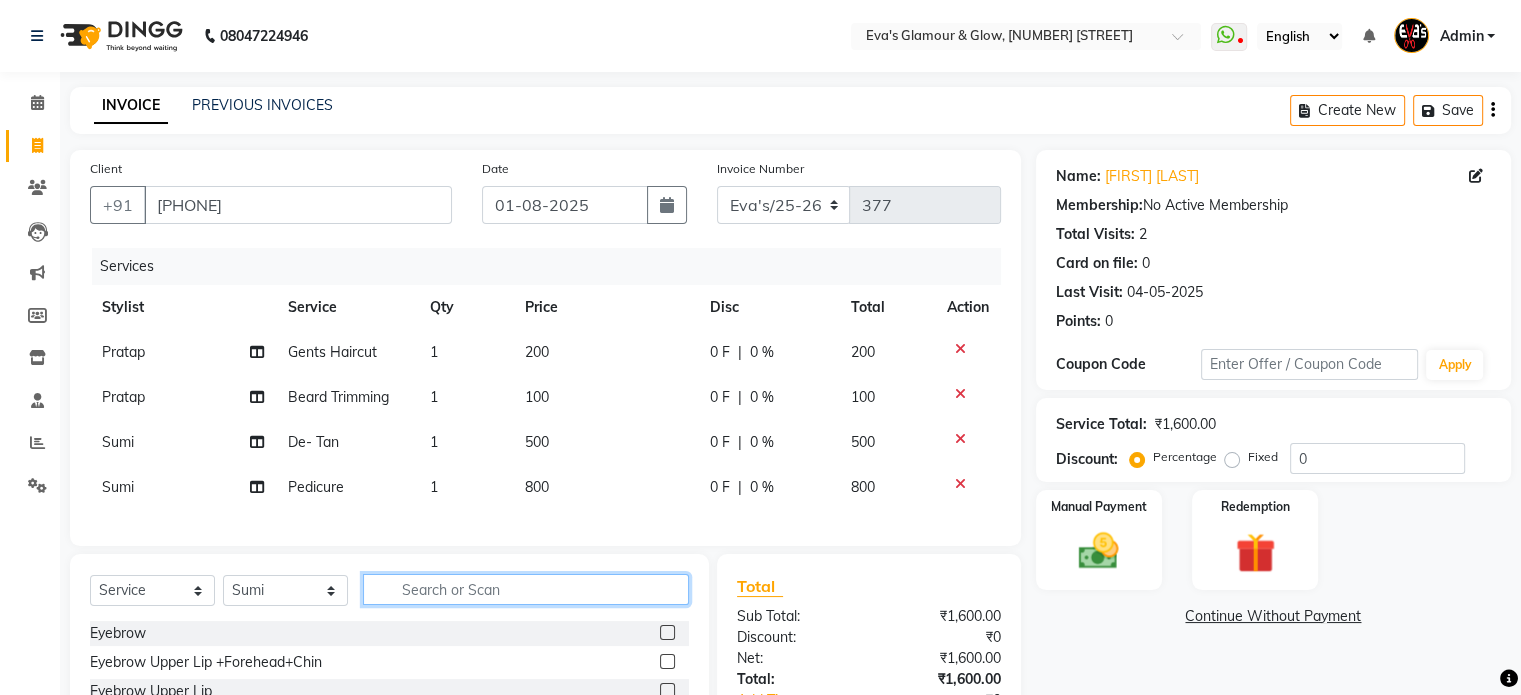 click 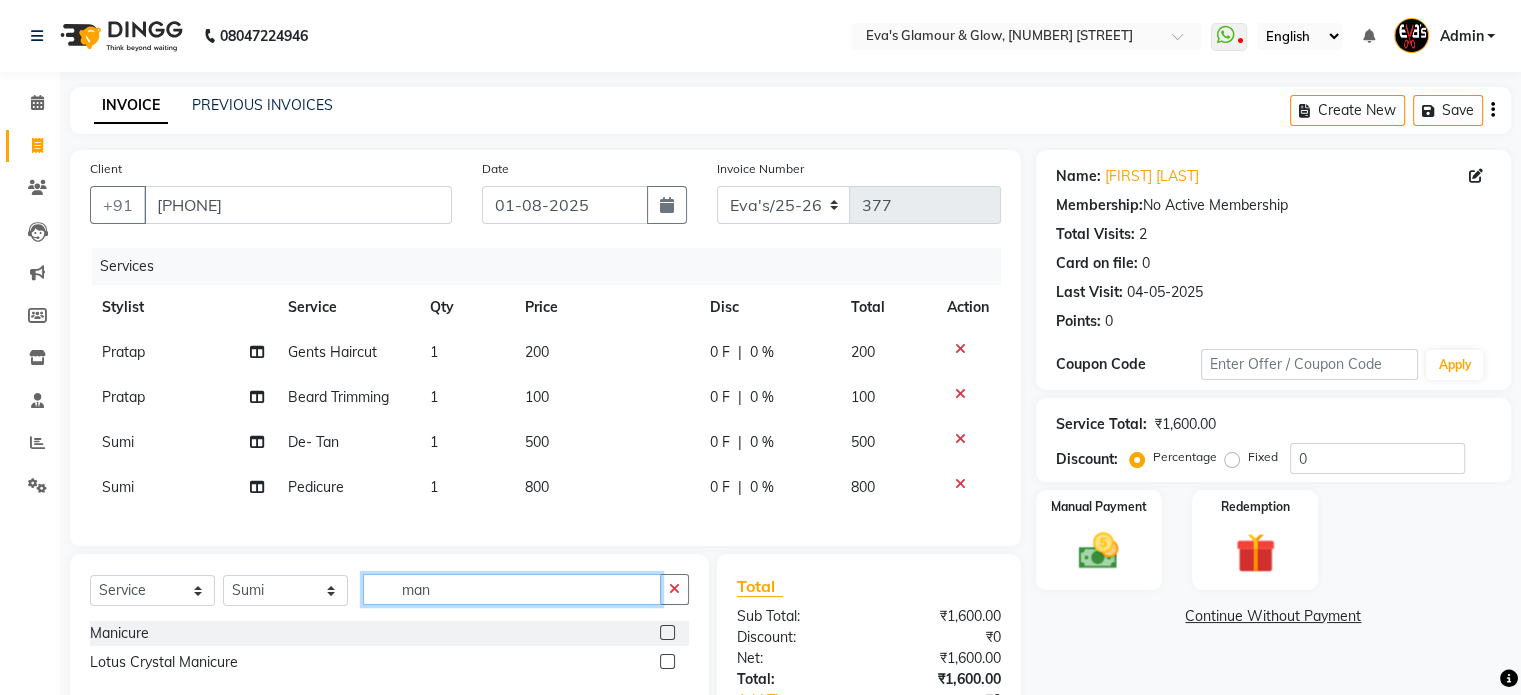 type on "man" 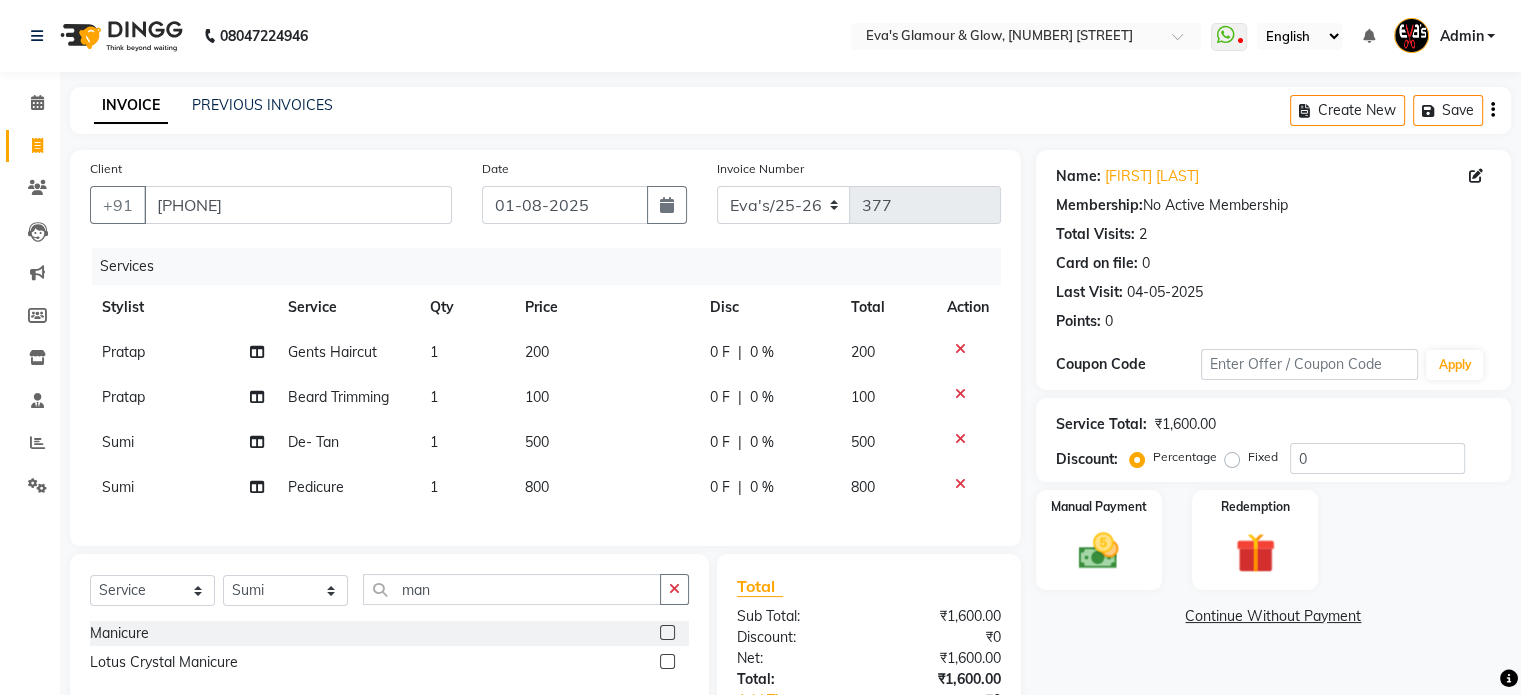 click 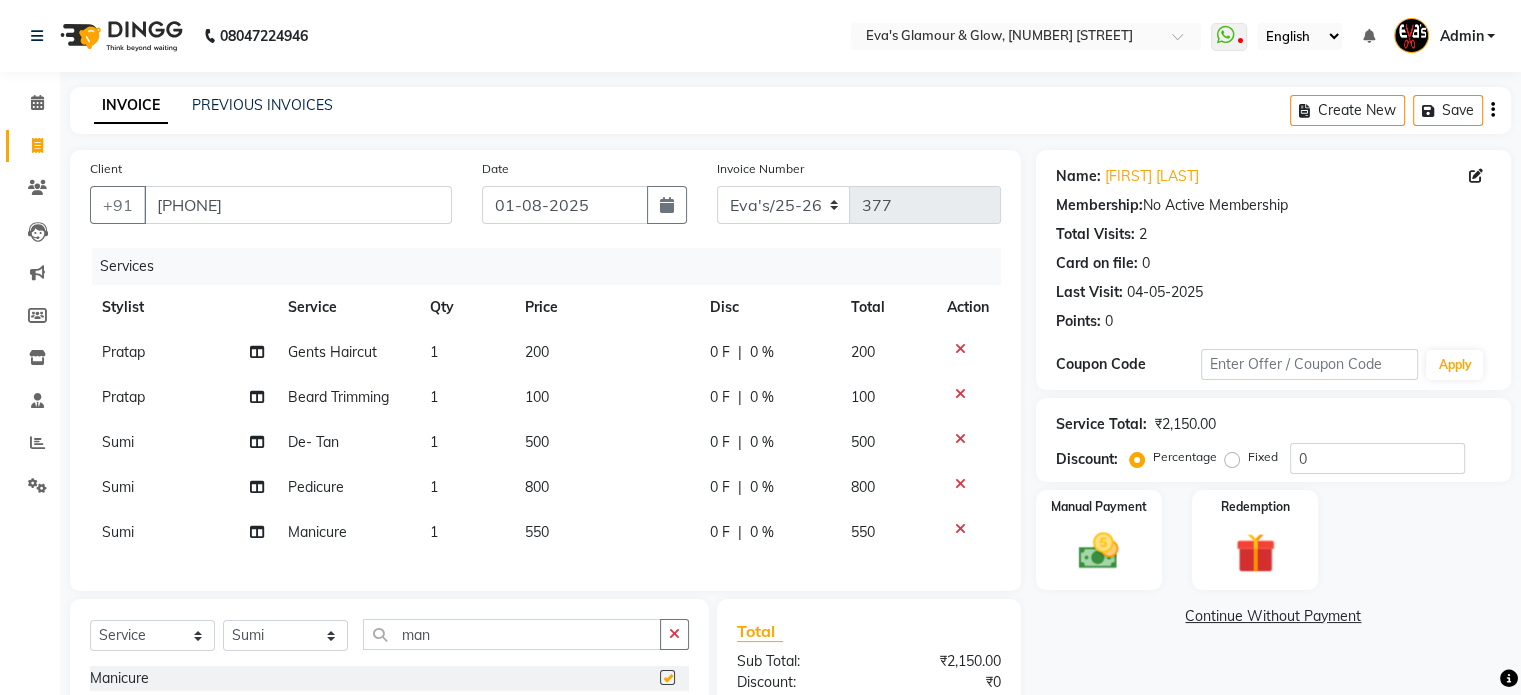 checkbox on "false" 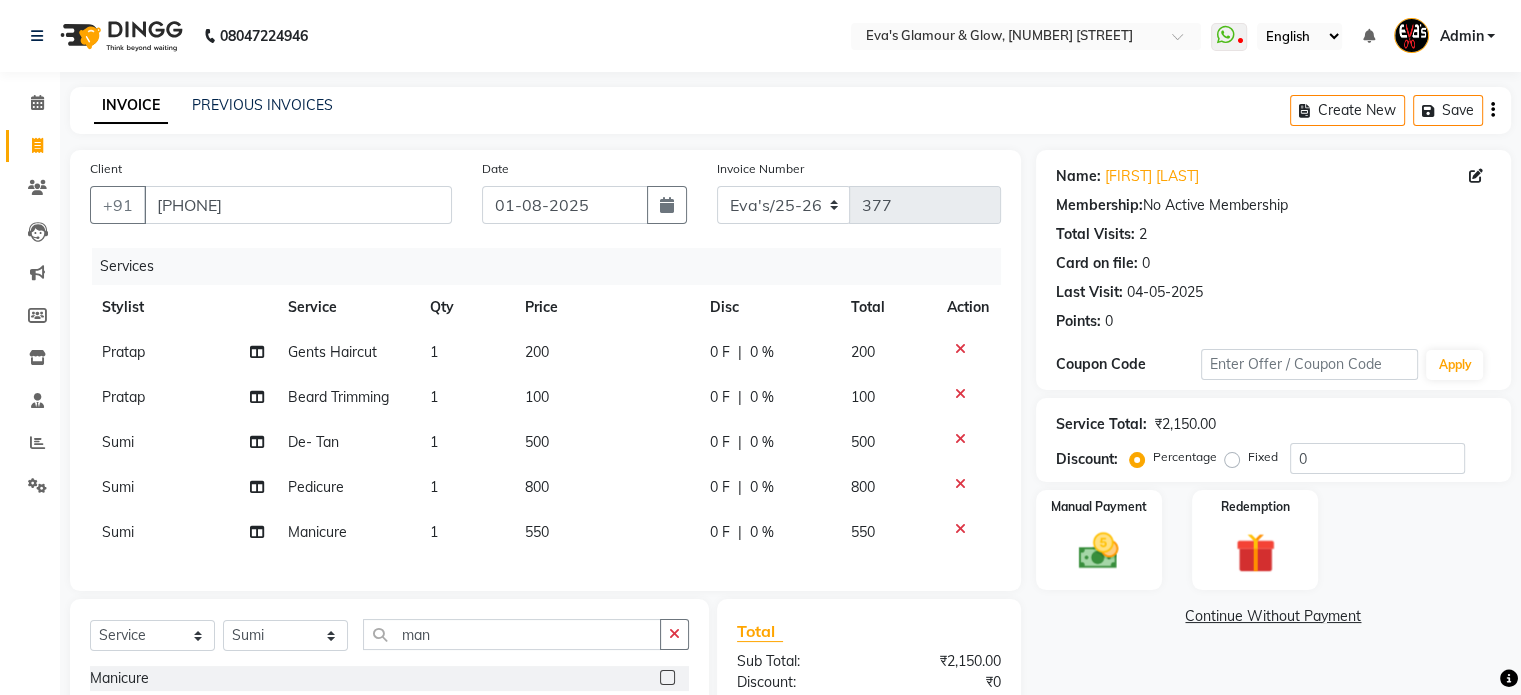 click on "550" 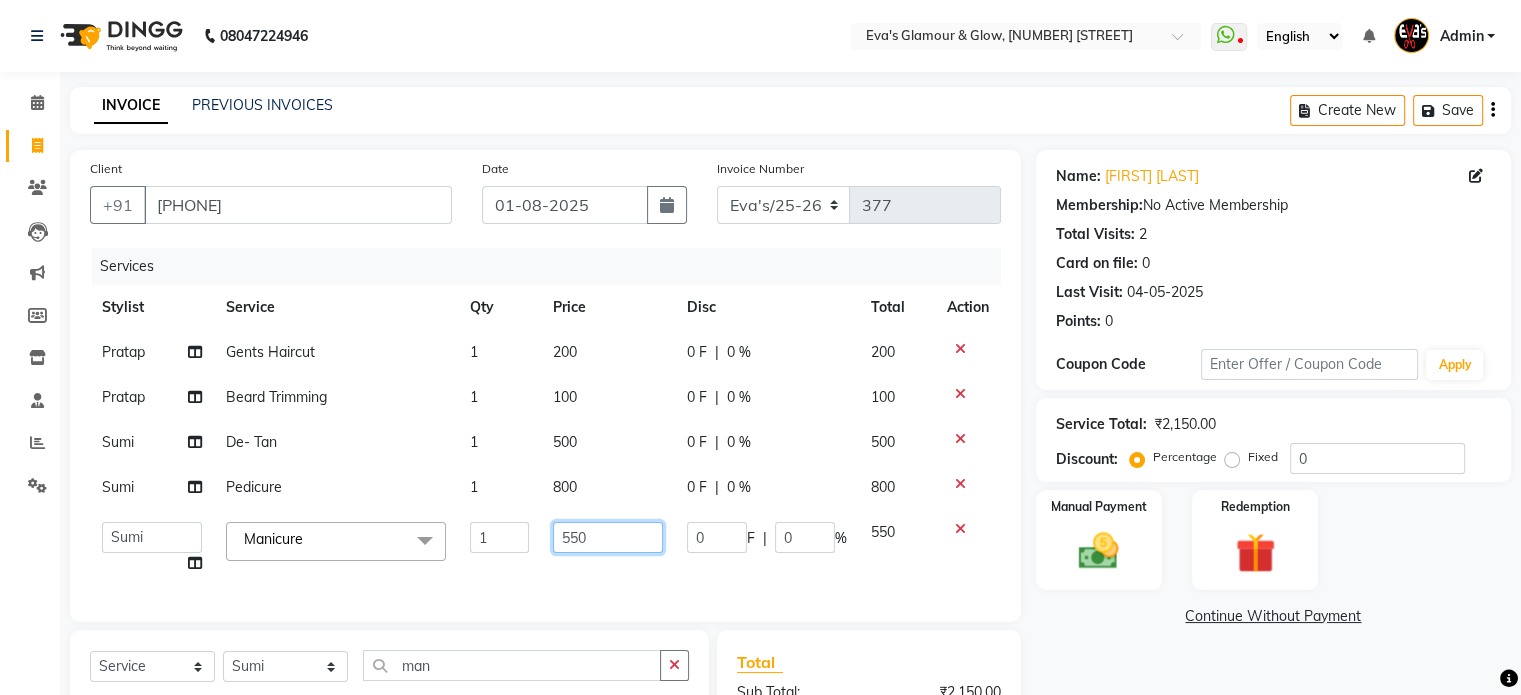 click on "550" 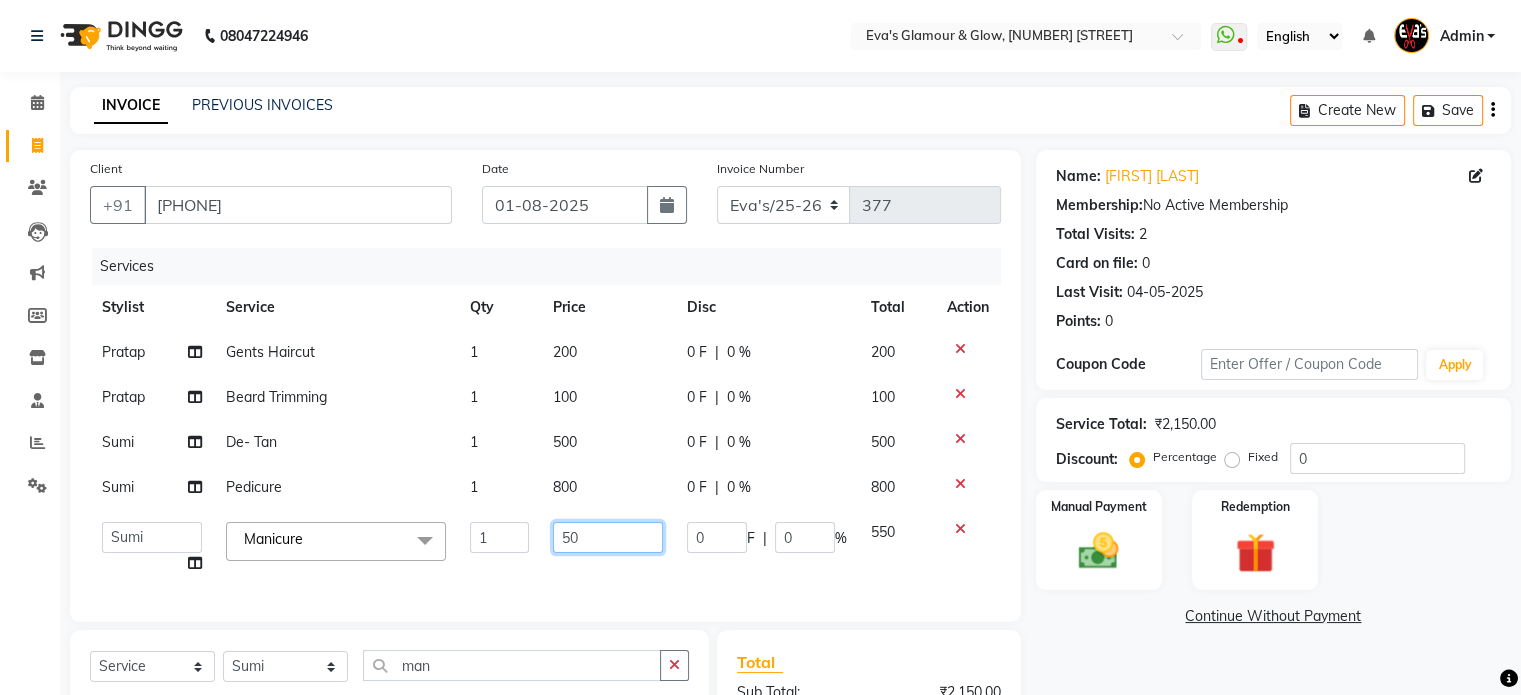 type on "500" 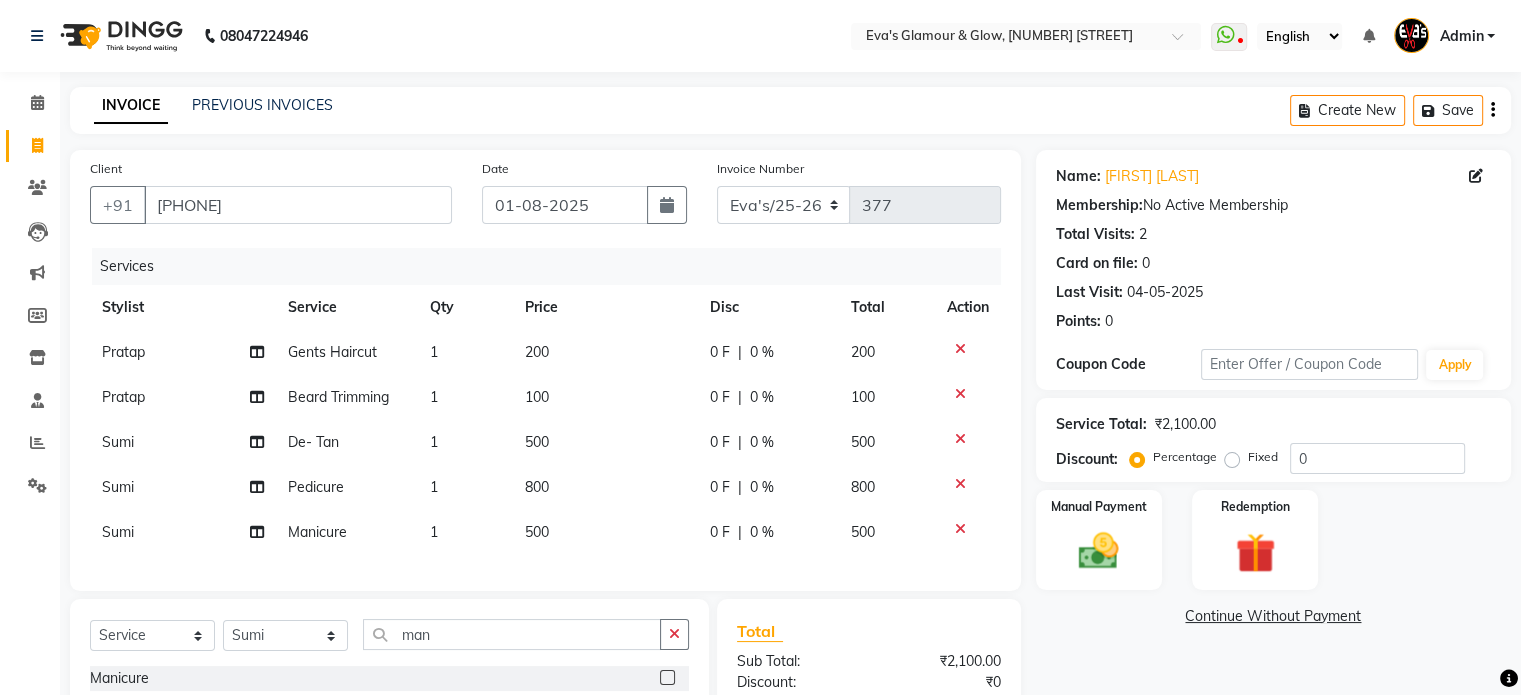 click on "Services Stylist Service Qty Price Disc Total Action [FIRST] [LAST] 1 200 0 F | 0 % 200 [FIRST] [LAST] 1 100 0 F | 0 % 100 [FIRST] [LAST] 1 500 0 F | 0 % 500 [FIRST] [LAST] 1 800 0 F | 0 % 800 [FIRST] [LAST] 1 500 0 F | 0 % 500" 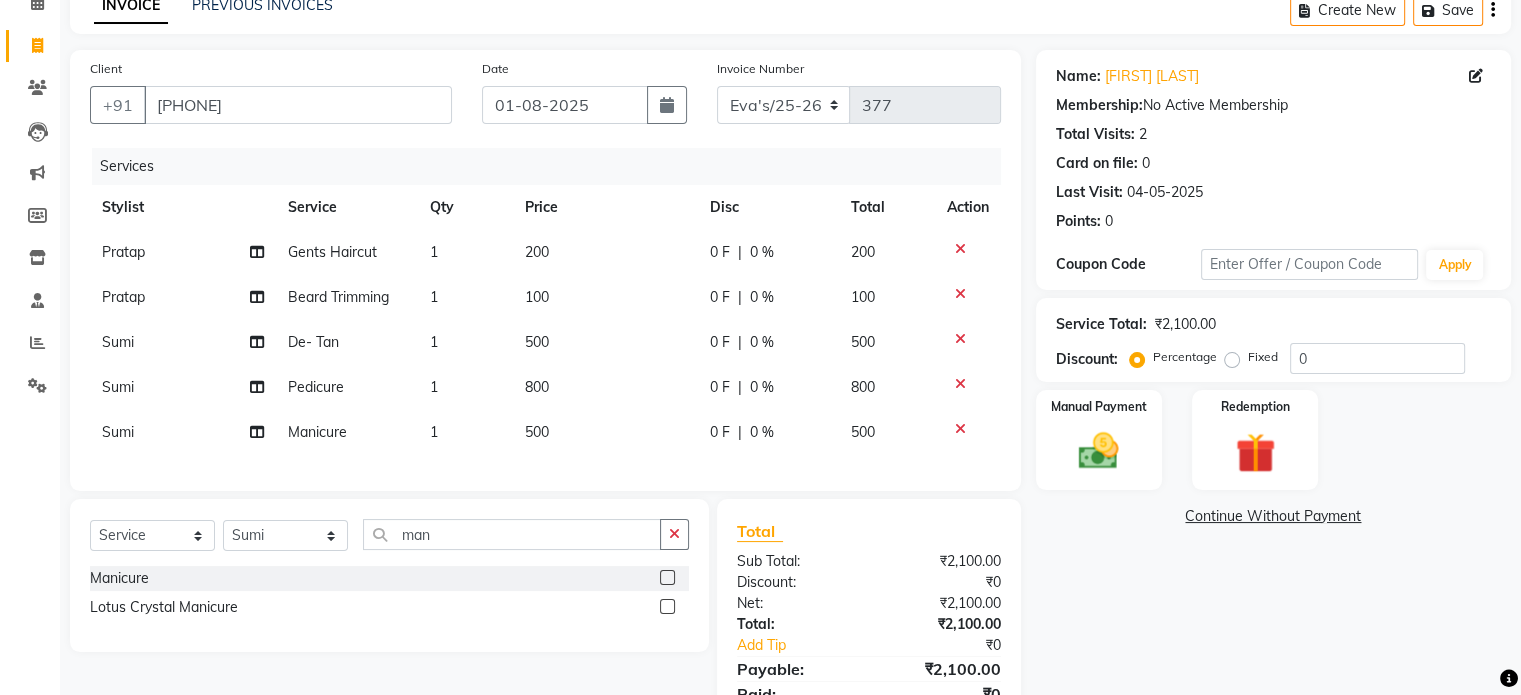 scroll, scrollTop: 201, scrollLeft: 0, axis: vertical 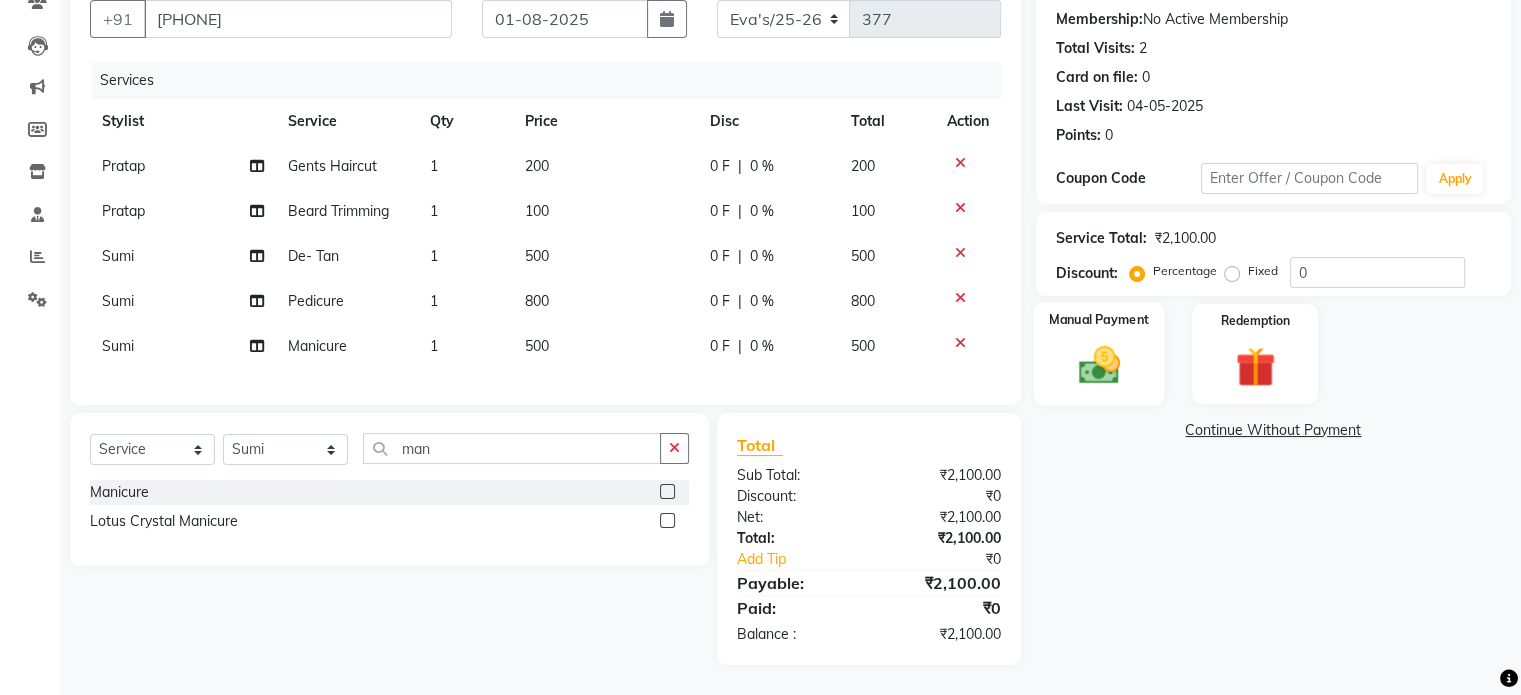 click 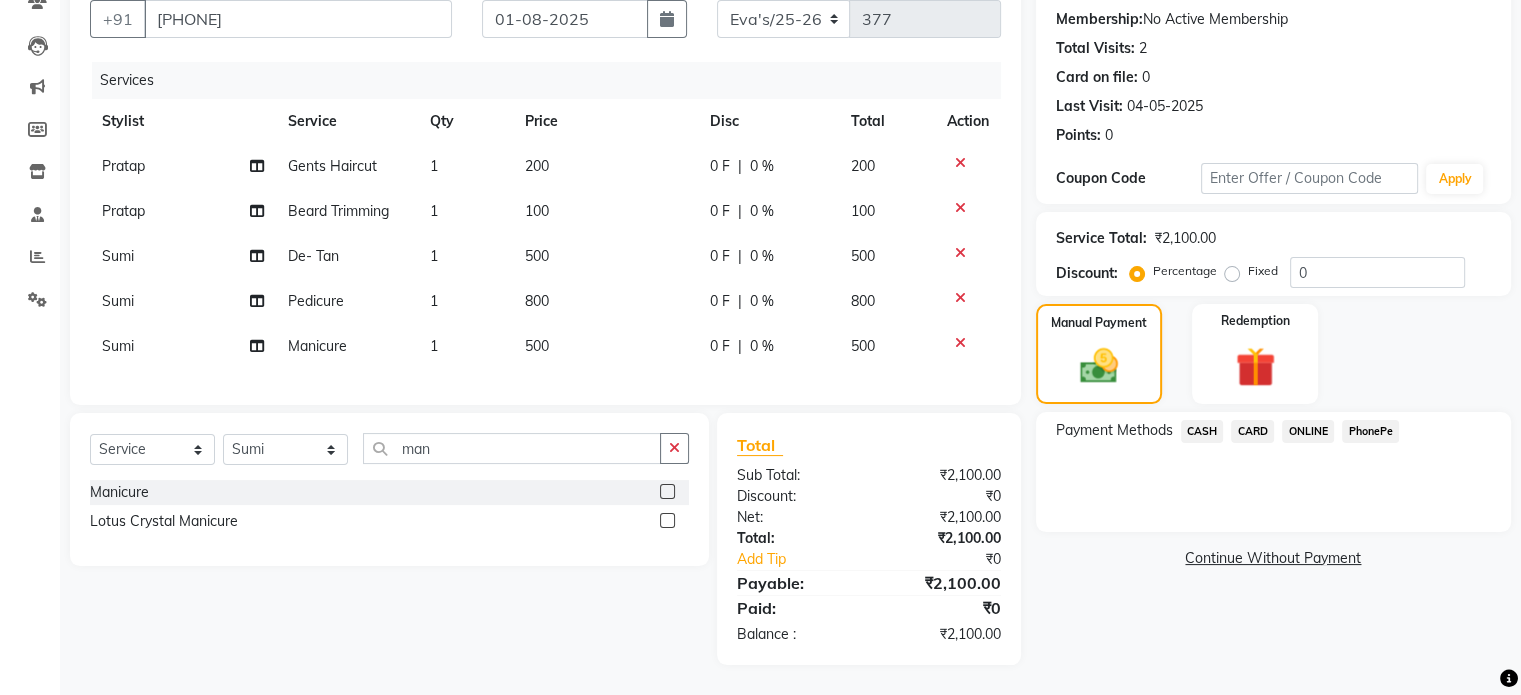 click on "ONLINE" 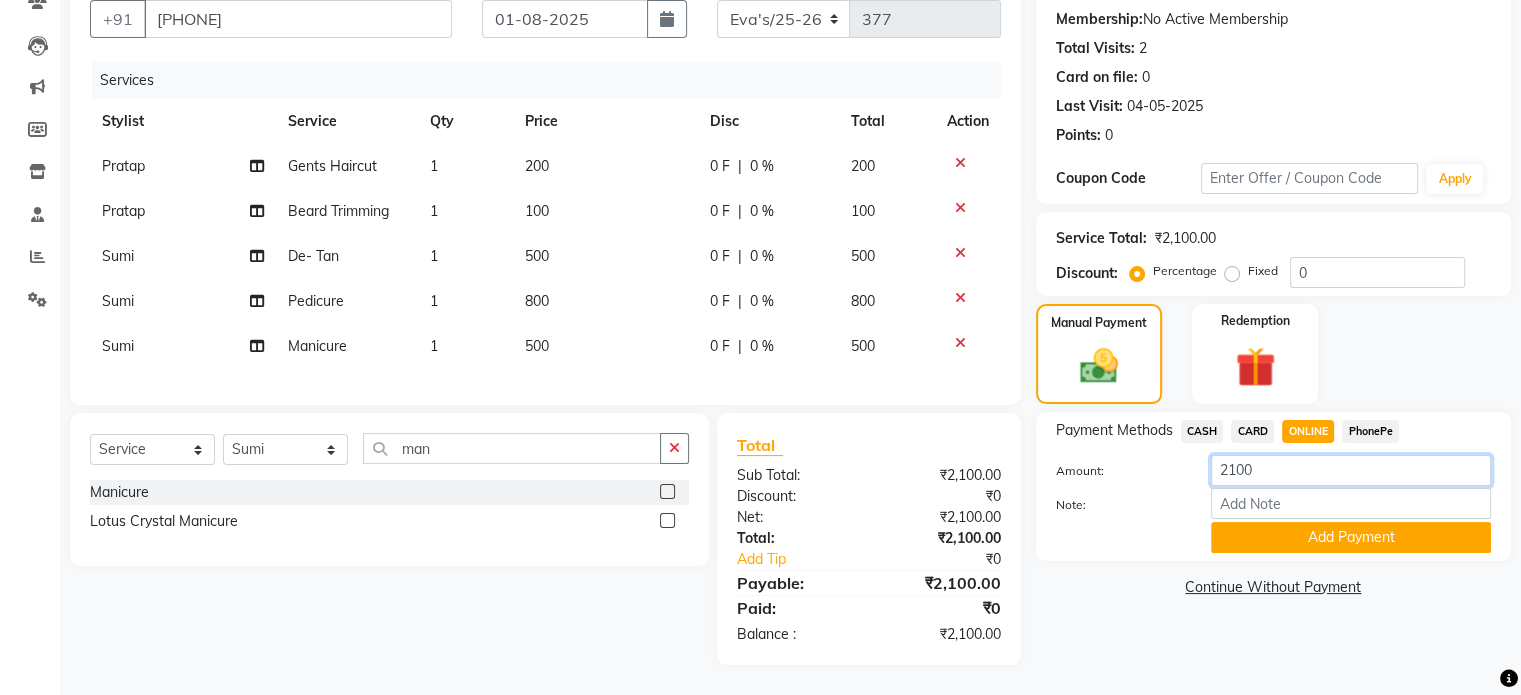 click on "2100" 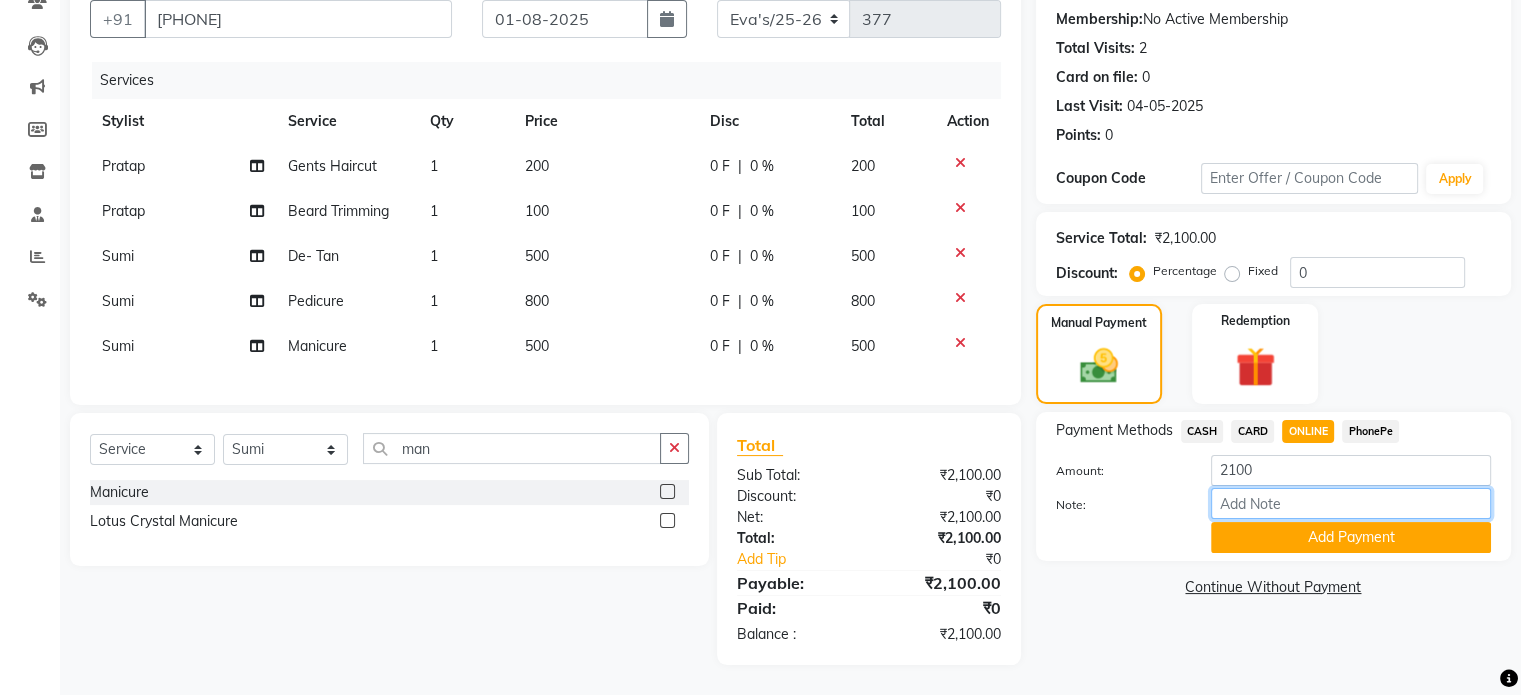 click on "Note:" at bounding box center [1351, 503] 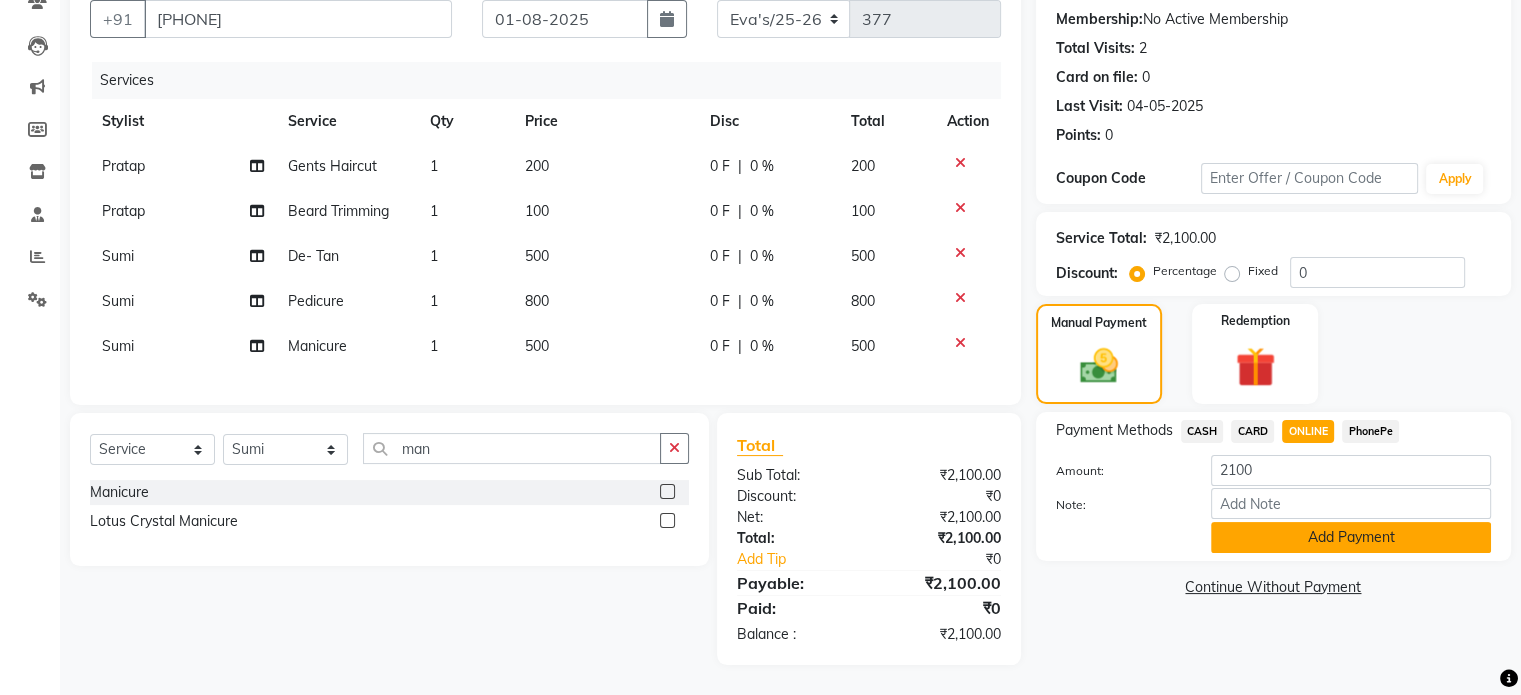 click on "Add Payment" 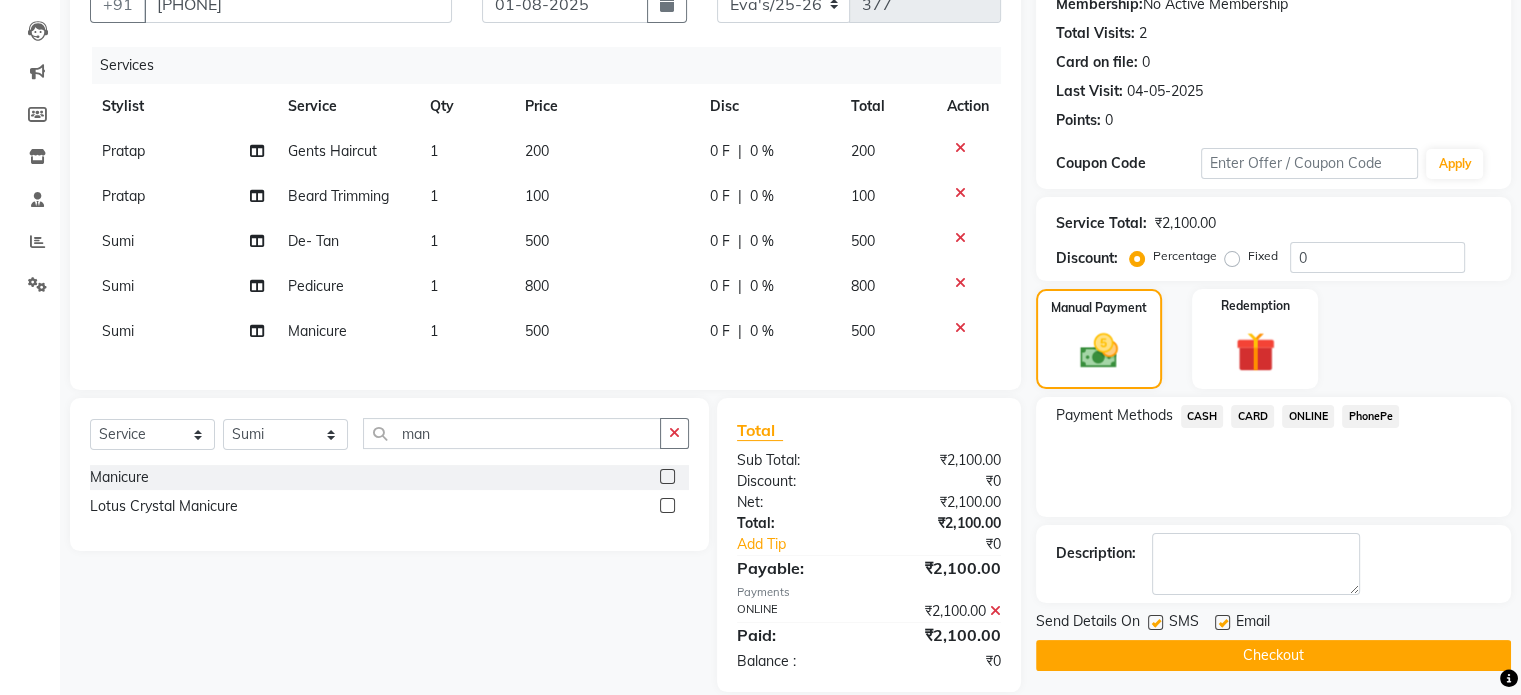 click on "Checkout" 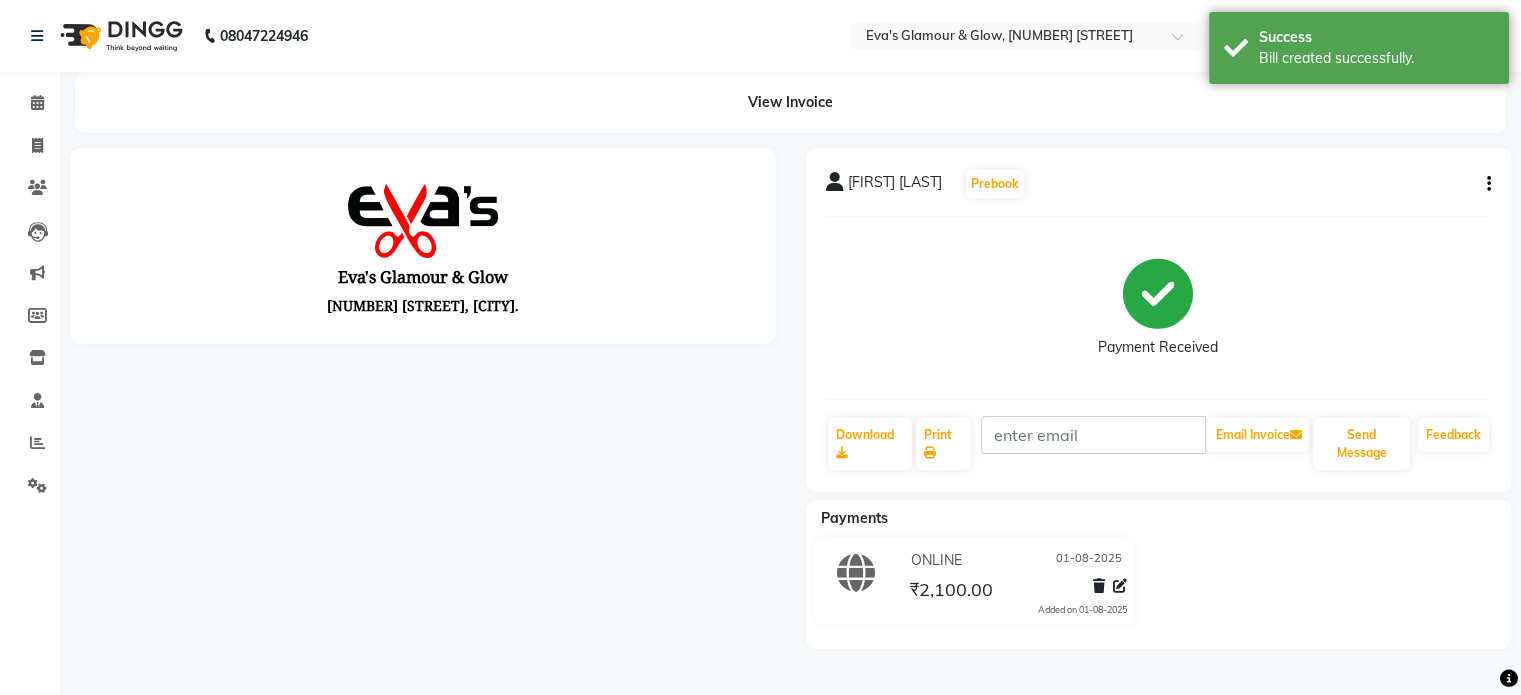 scroll, scrollTop: 0, scrollLeft: 0, axis: both 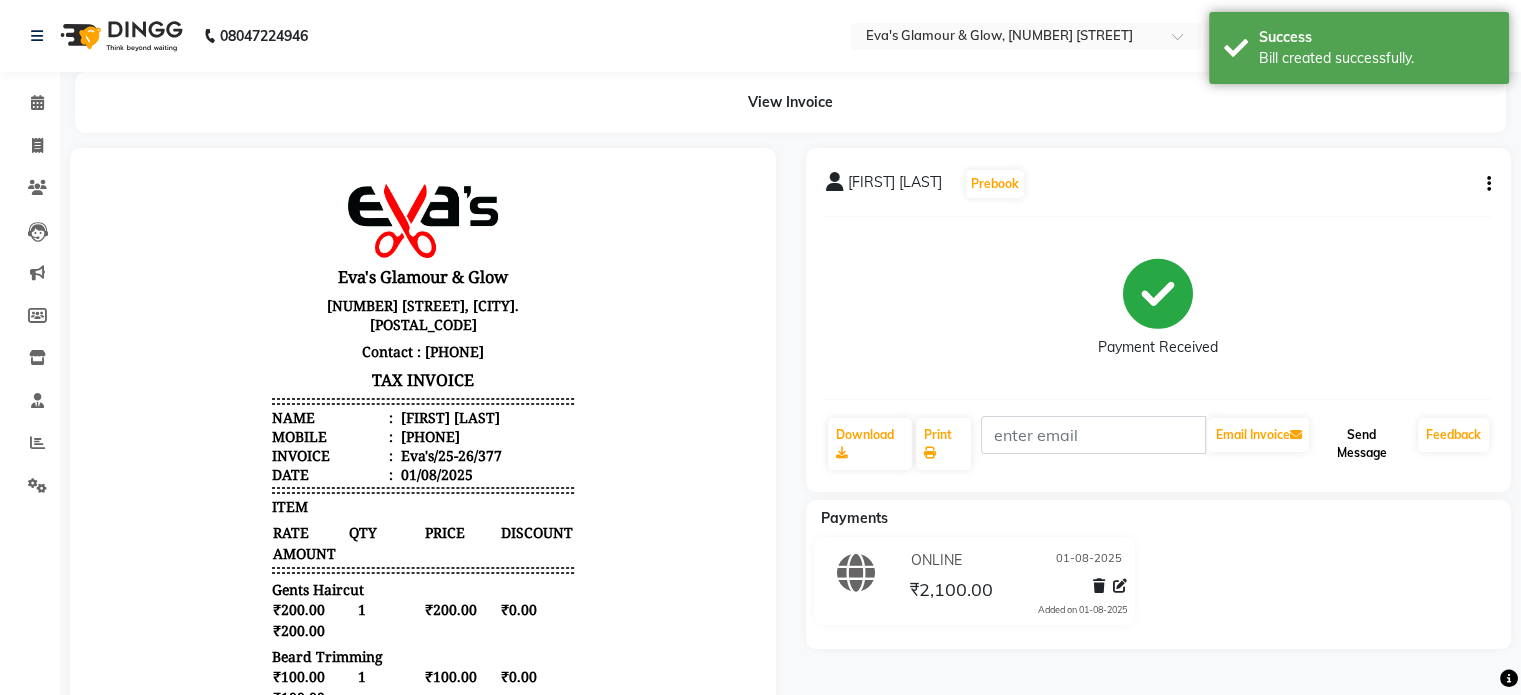 click on "Send Message" 